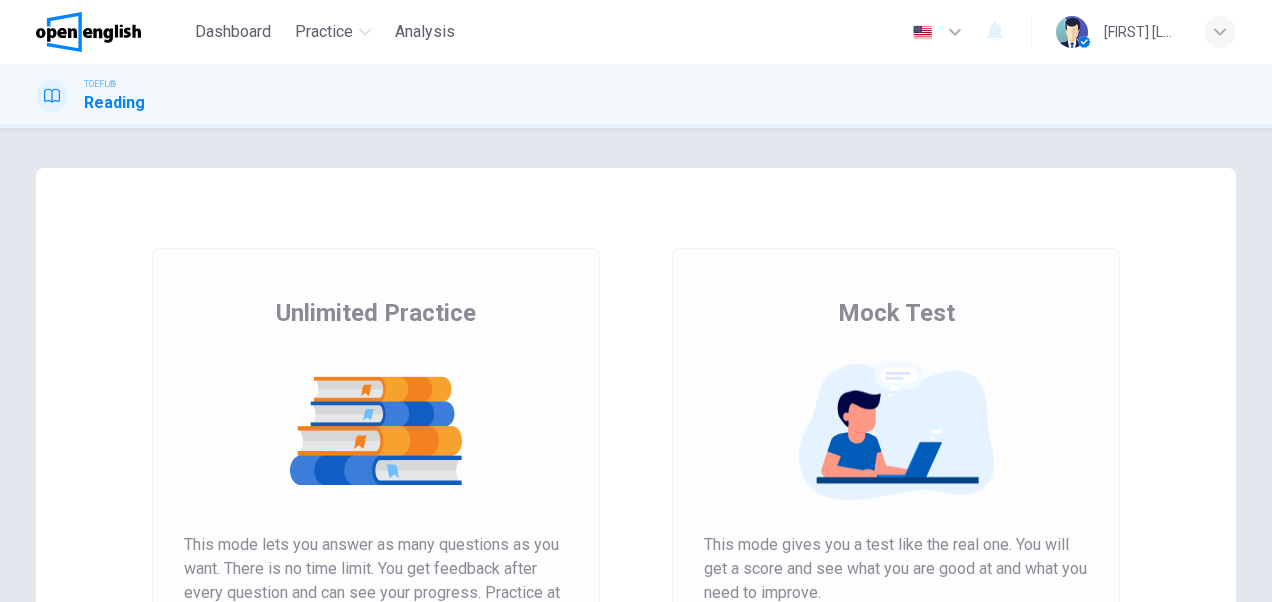 scroll, scrollTop: 0, scrollLeft: 0, axis: both 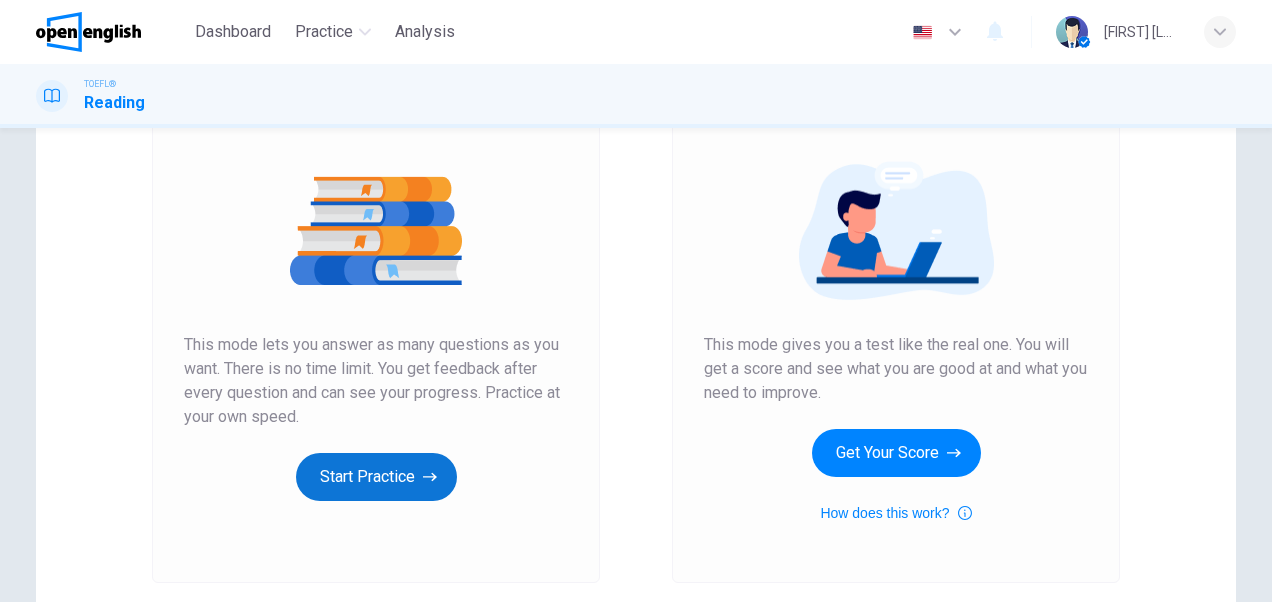 click on "Start Practice" at bounding box center (376, 477) 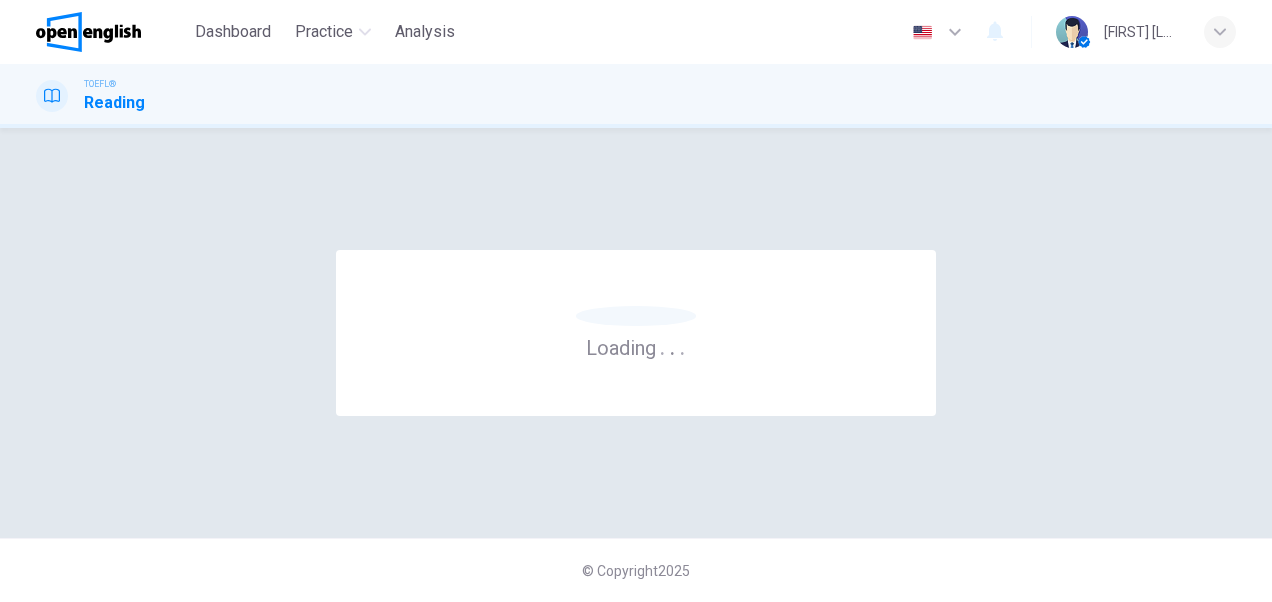 scroll, scrollTop: 0, scrollLeft: 0, axis: both 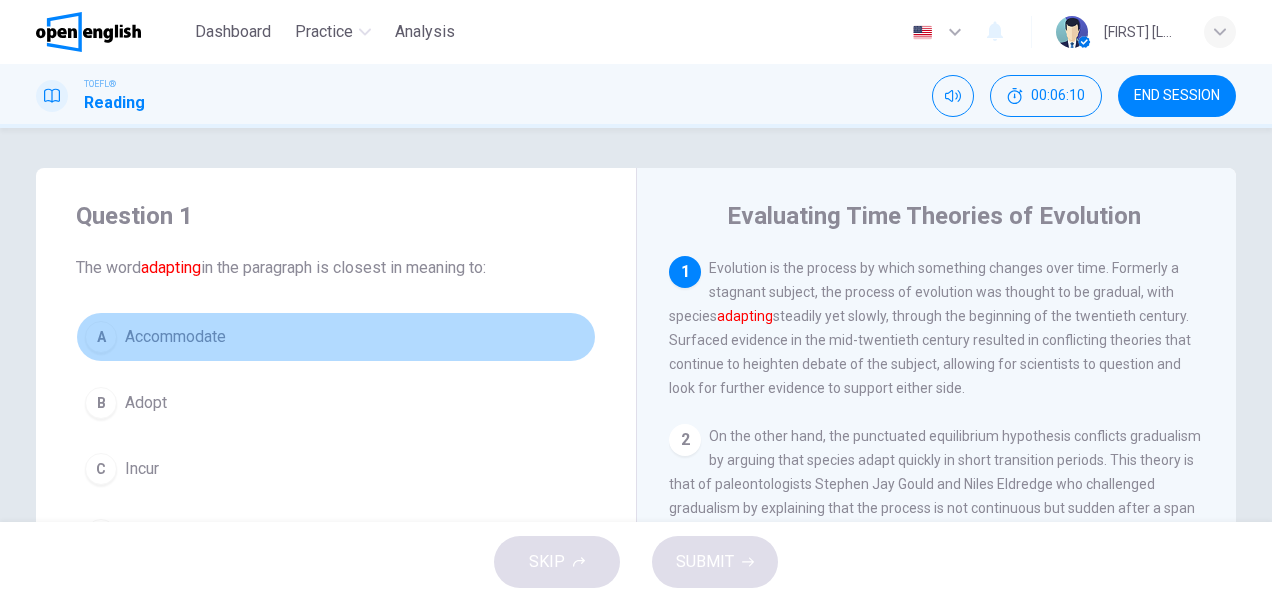 click on "A" at bounding box center (101, 337) 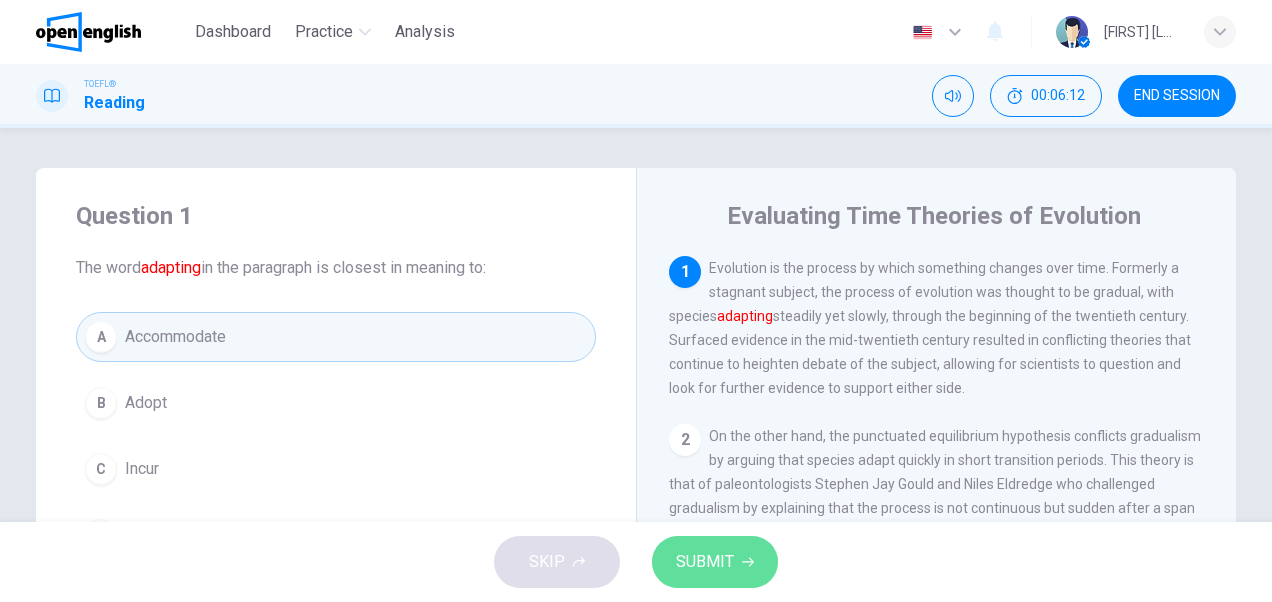 click on "SUBMIT" at bounding box center (705, 562) 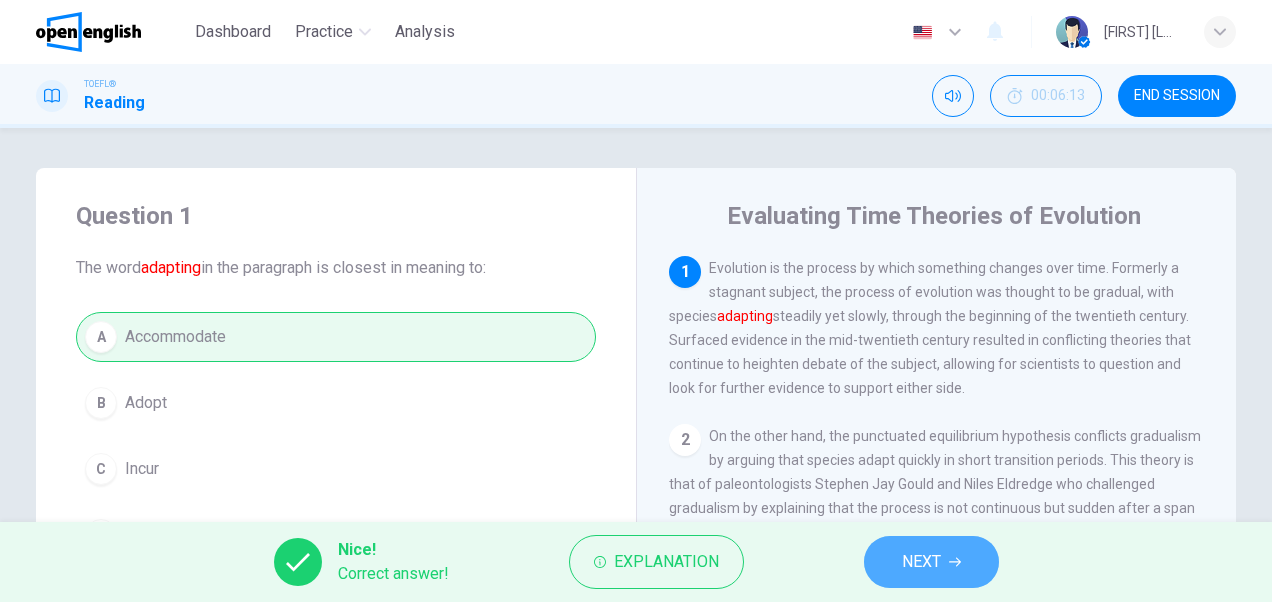 click on "NEXT" at bounding box center [921, 562] 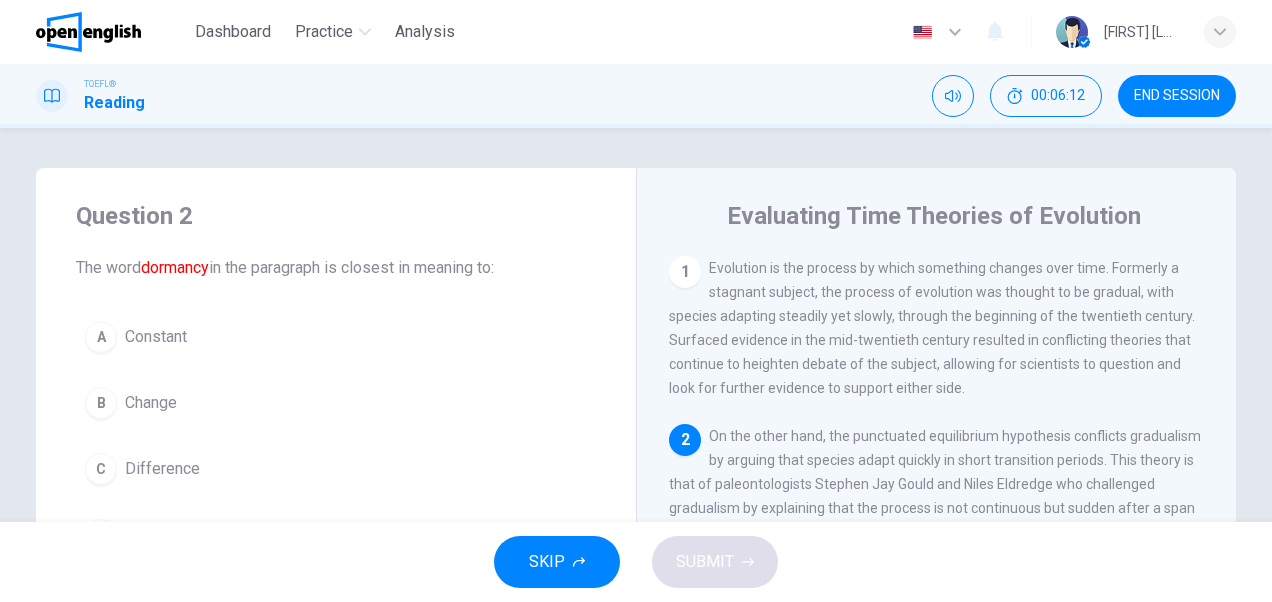 scroll, scrollTop: 172, scrollLeft: 0, axis: vertical 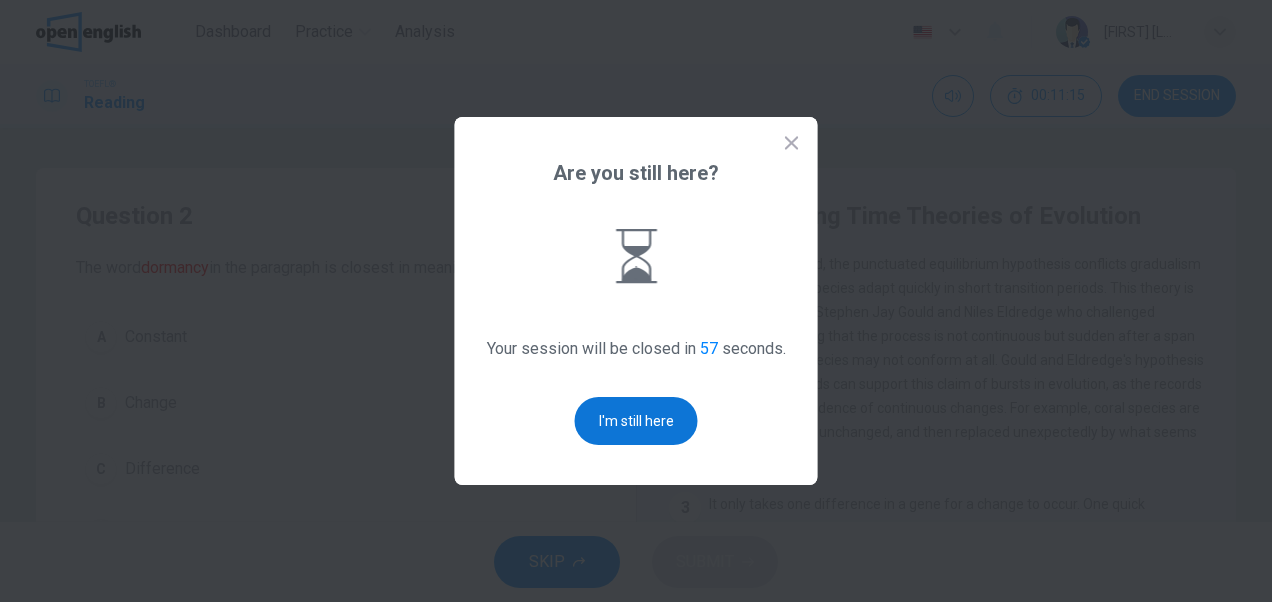 click on "I'm still here" at bounding box center (636, 421) 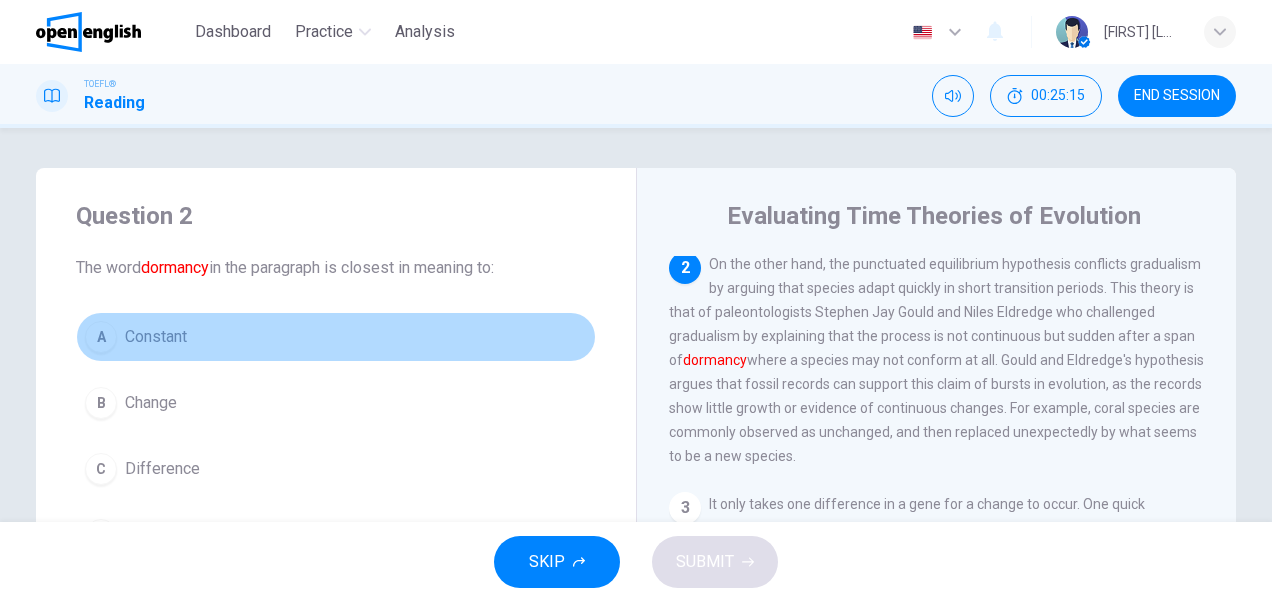 click on "Constant" at bounding box center [156, 337] 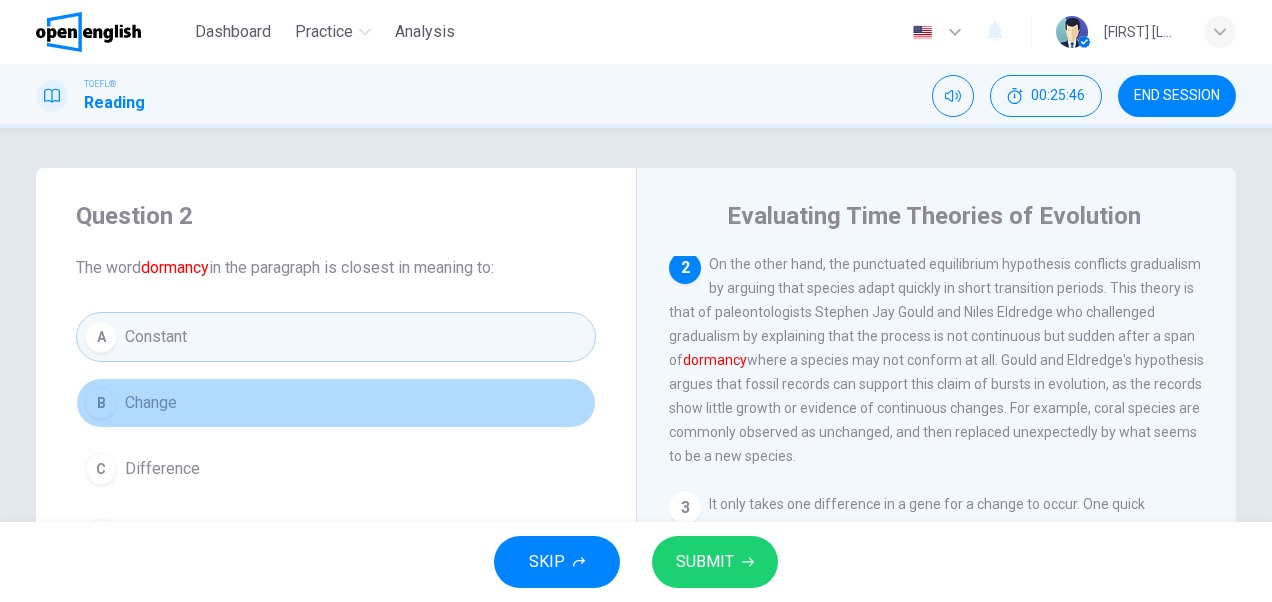 click on "Change" at bounding box center (151, 403) 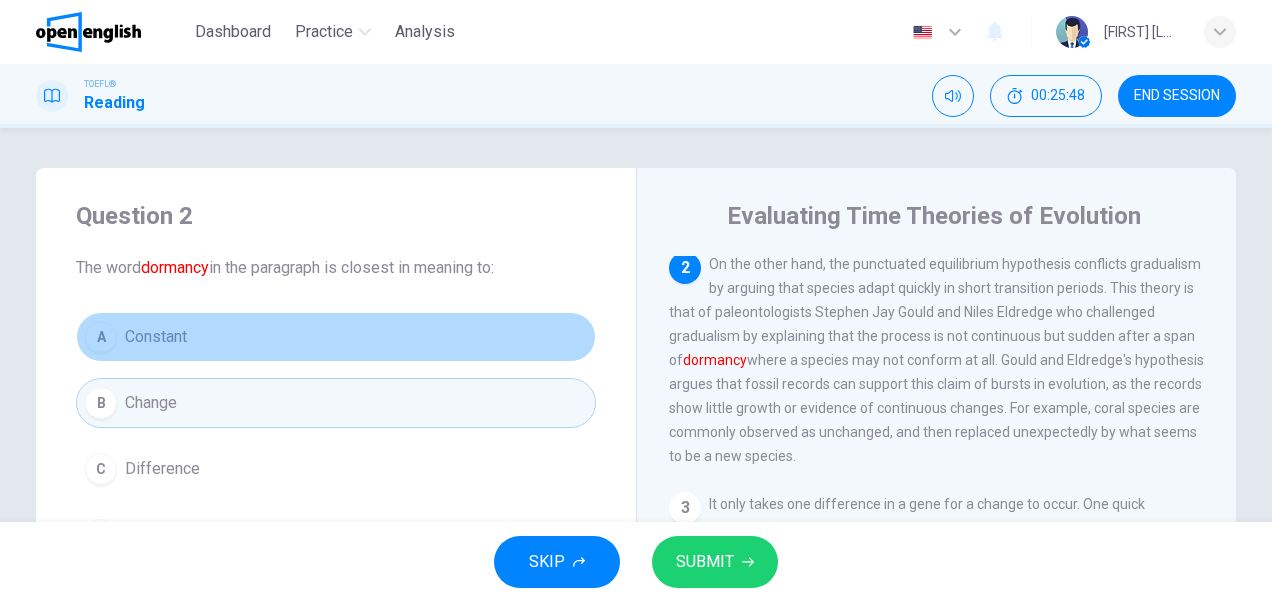 click on "Constant" at bounding box center (156, 337) 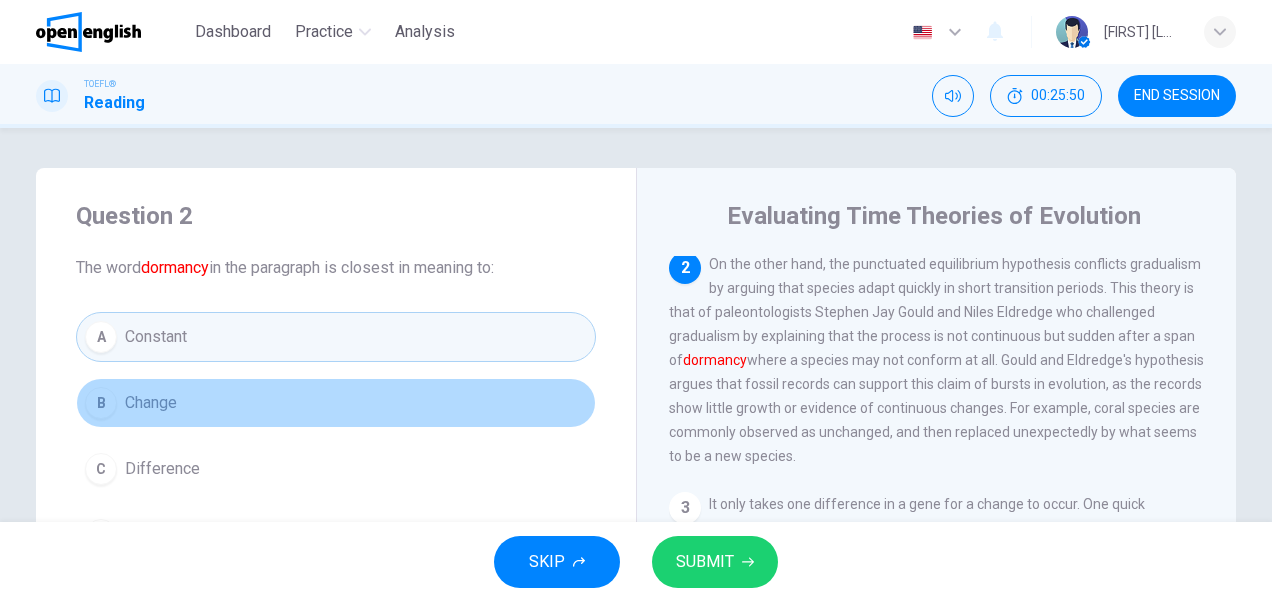 click on "Change" at bounding box center [151, 403] 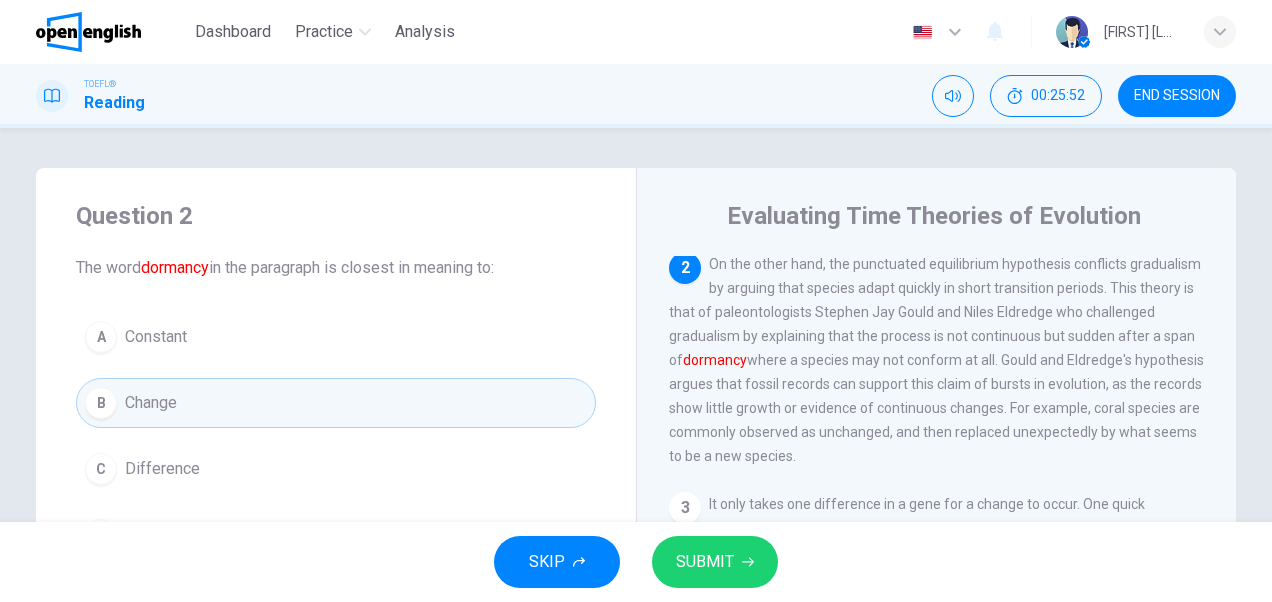 click on "Constant" at bounding box center [156, 337] 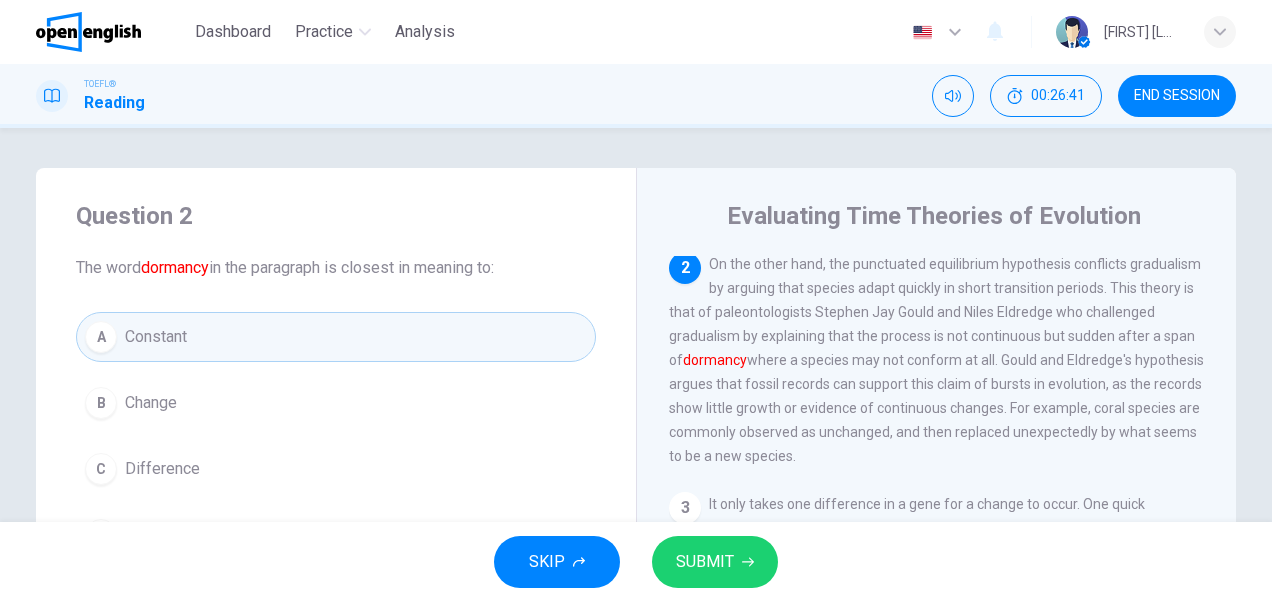 click on "B Change" at bounding box center (336, 403) 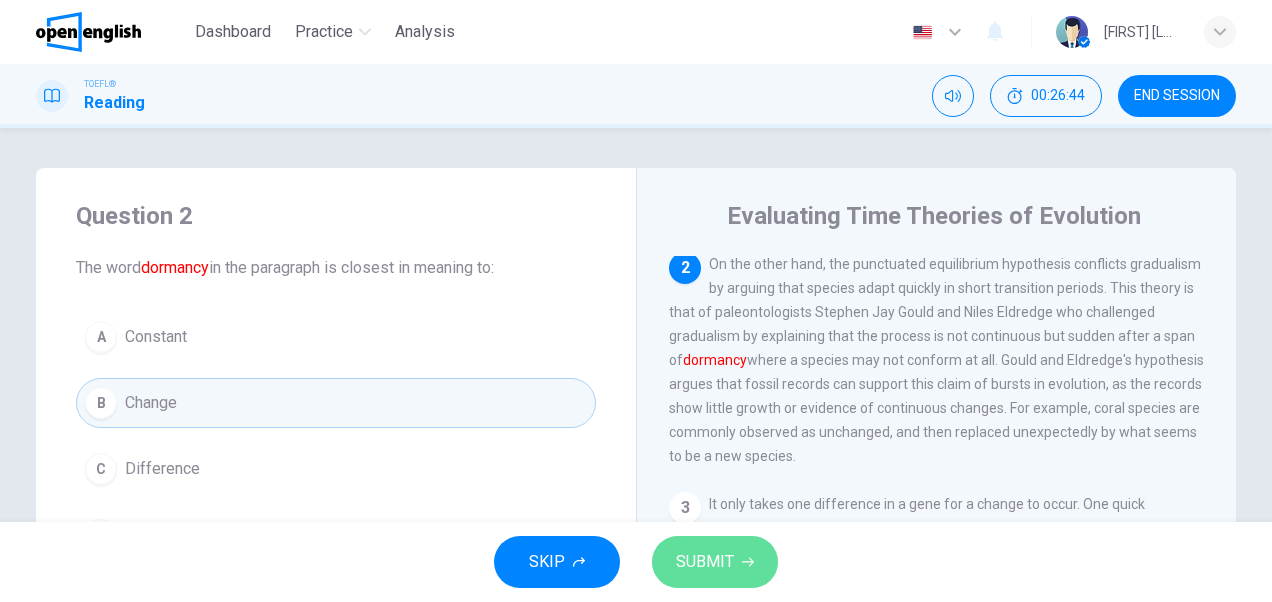 click on "SUBMIT" at bounding box center (705, 562) 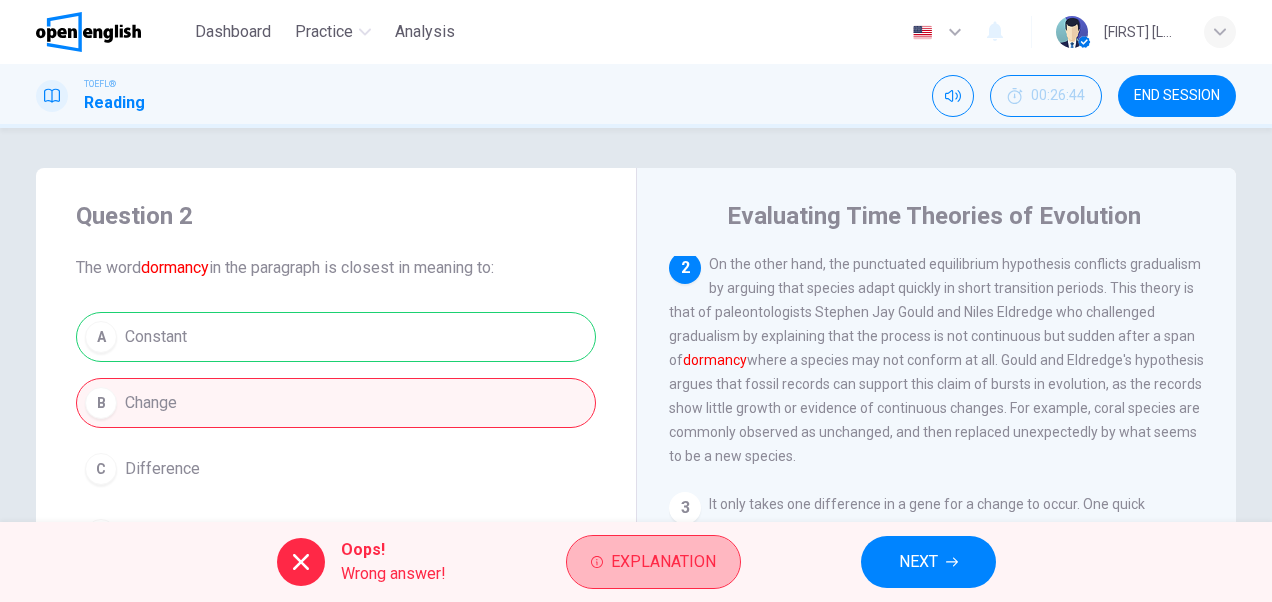 click on "Explanation" at bounding box center [653, 562] 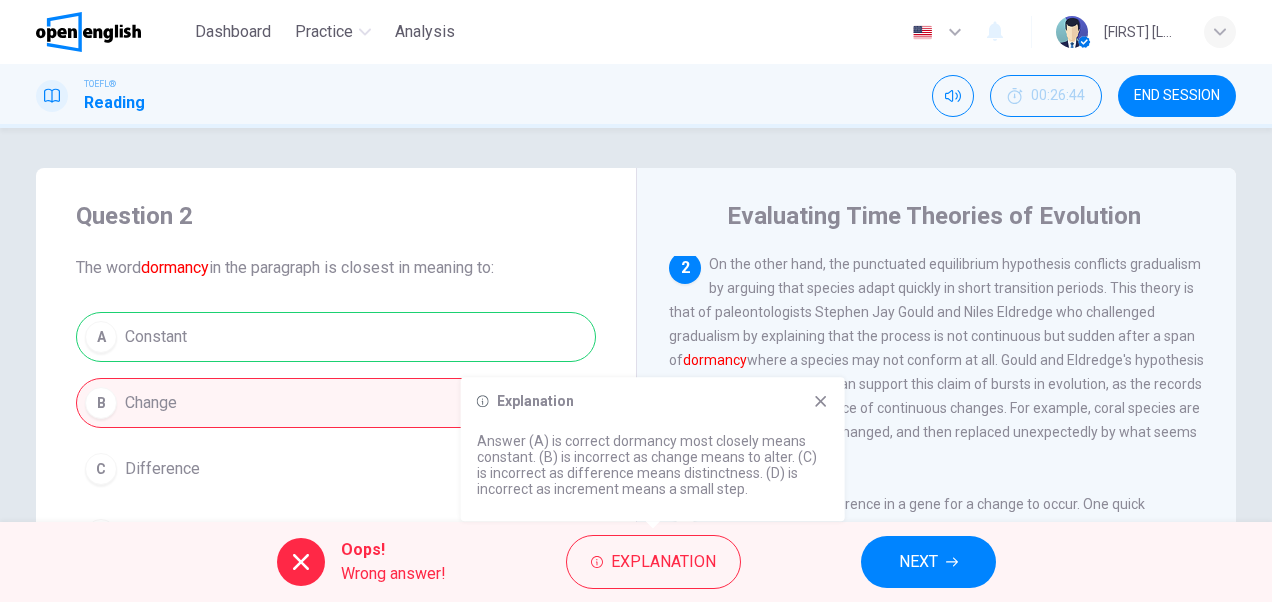 click on "A Constant B Change C Difference D Increment" at bounding box center (336, 436) 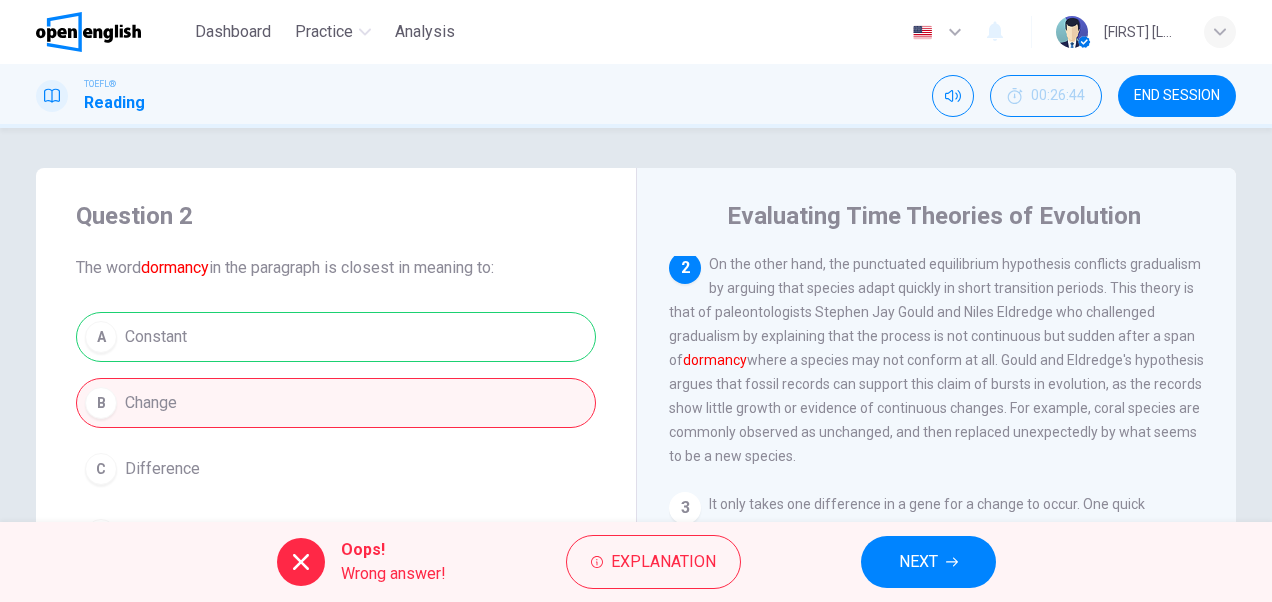 click on "NEXT" at bounding box center (918, 562) 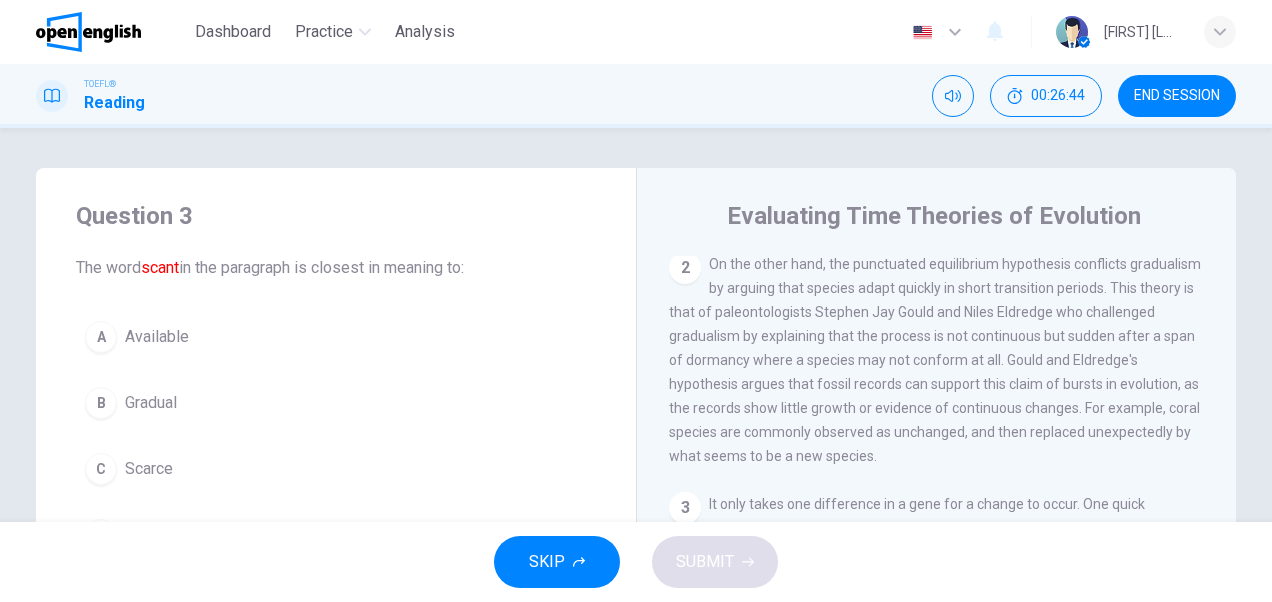 scroll, scrollTop: 264, scrollLeft: 0, axis: vertical 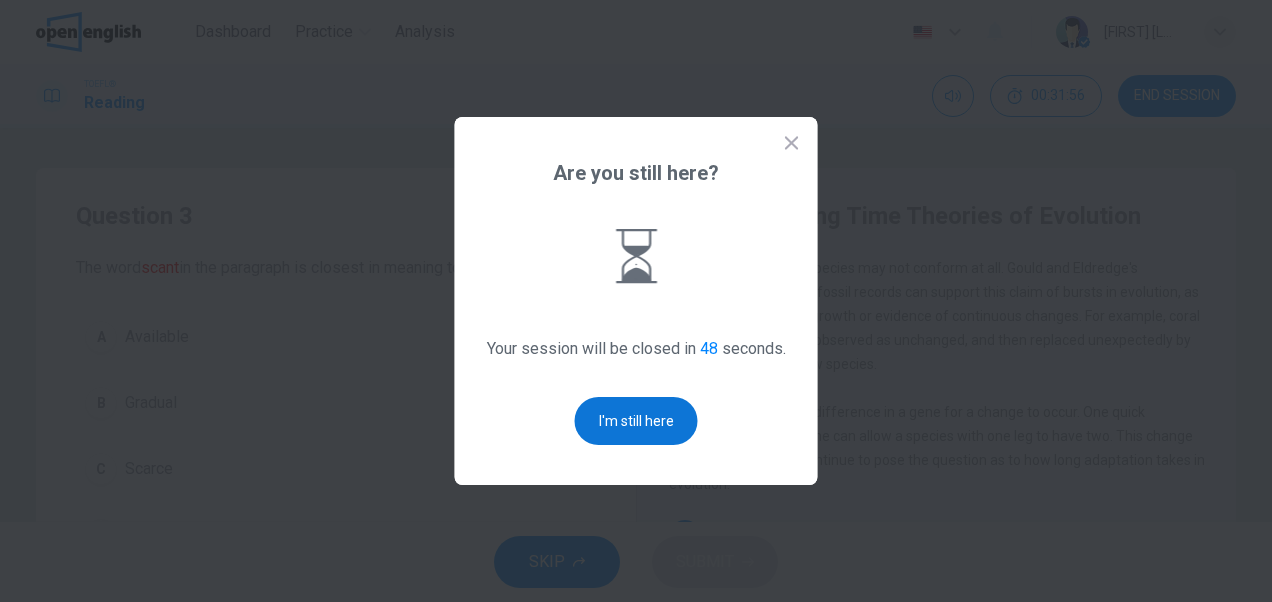 click on "I'm still here" at bounding box center (636, 421) 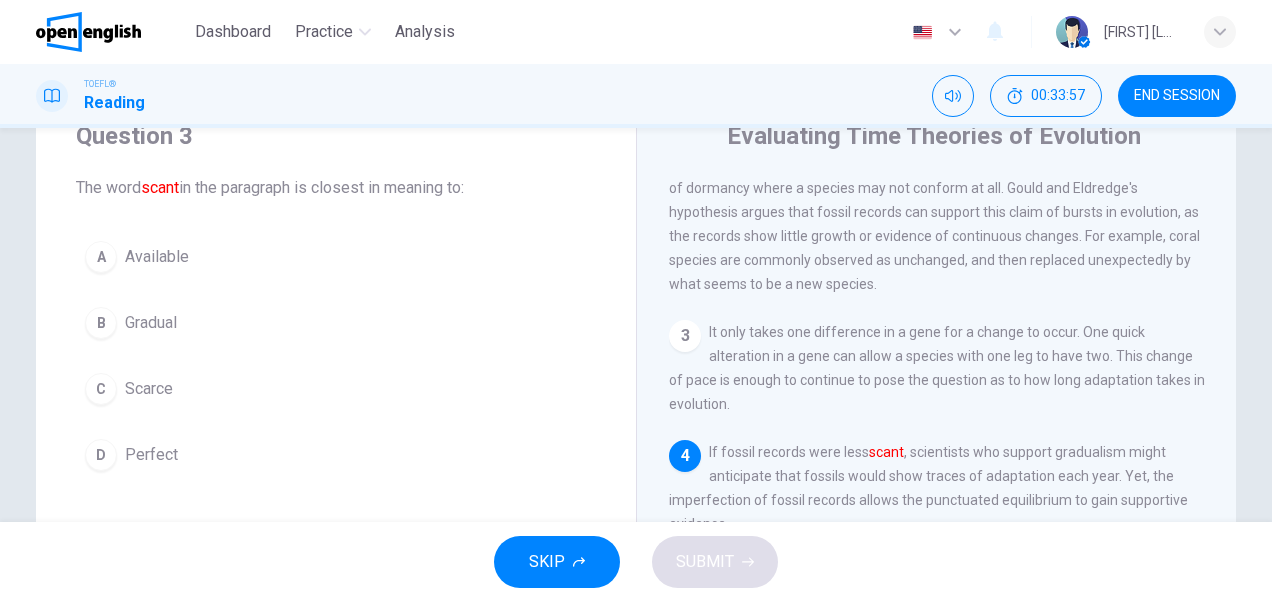scroll, scrollTop: 173, scrollLeft: 0, axis: vertical 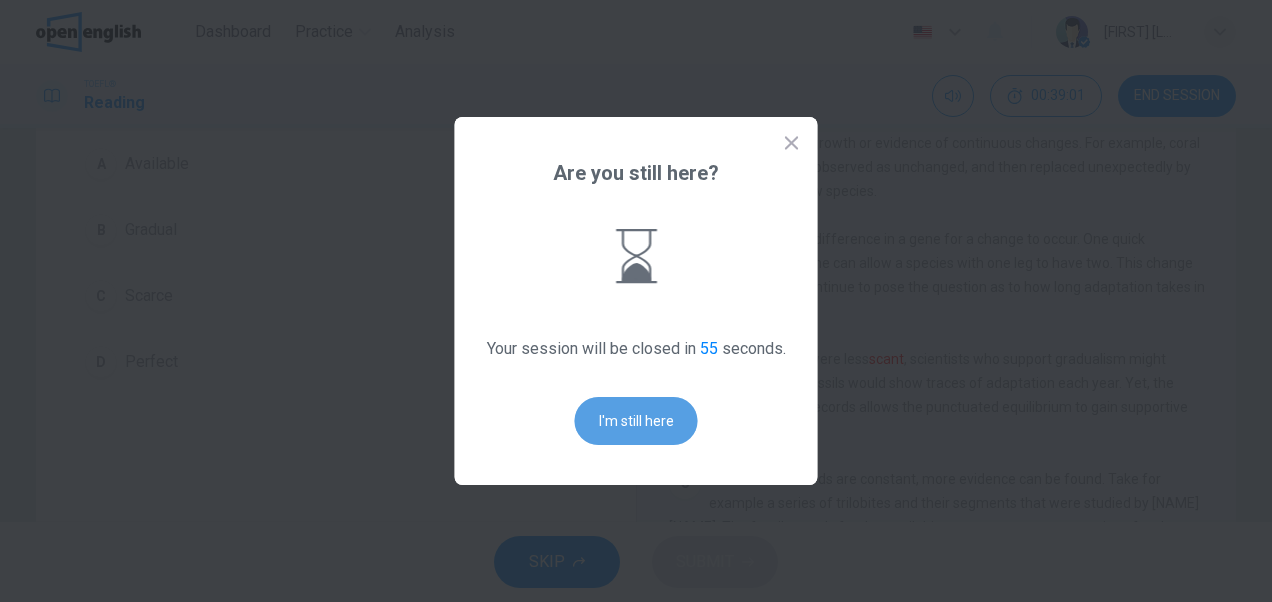 click on "I'm still here" at bounding box center (636, 421) 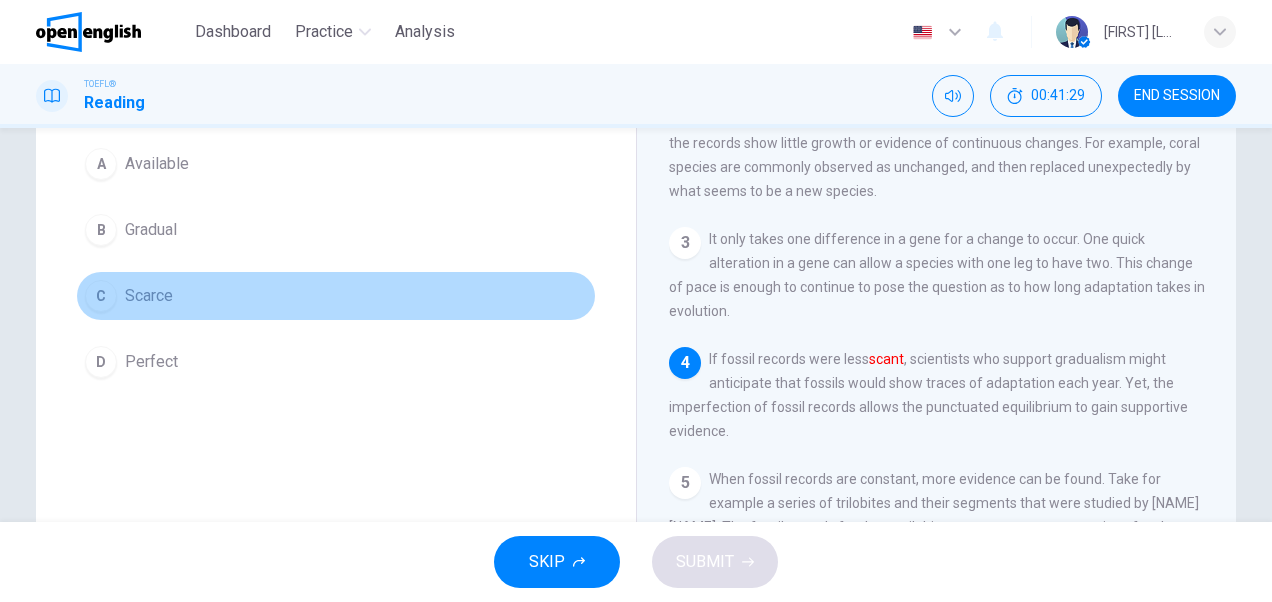 click on "C Scarce" at bounding box center (336, 296) 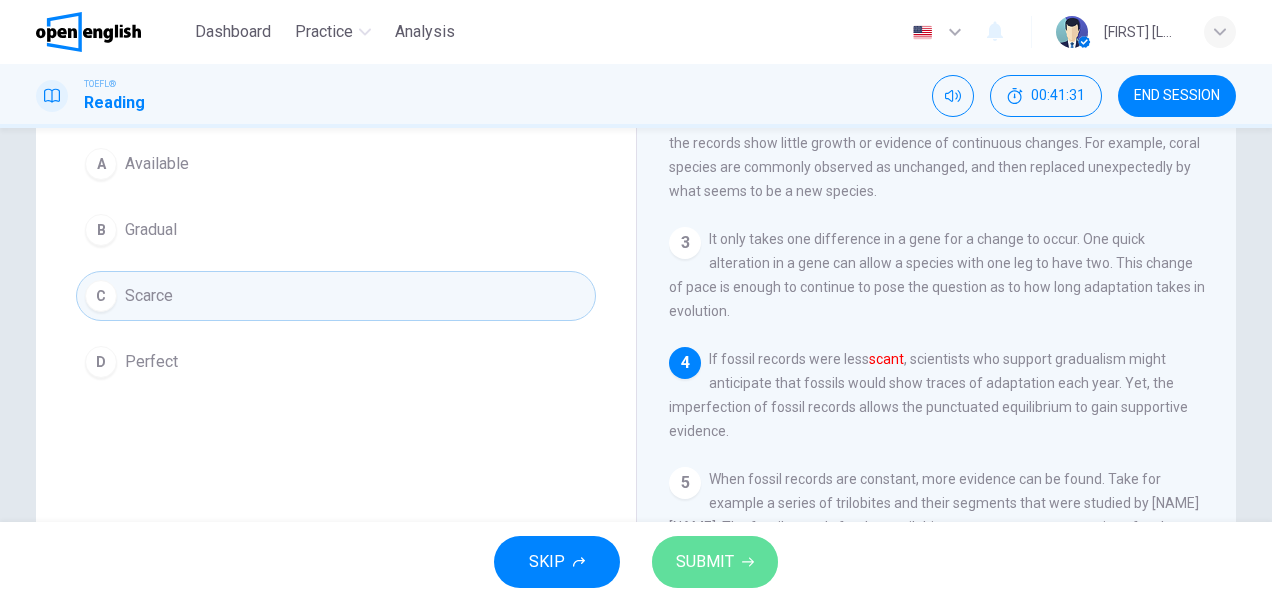 click 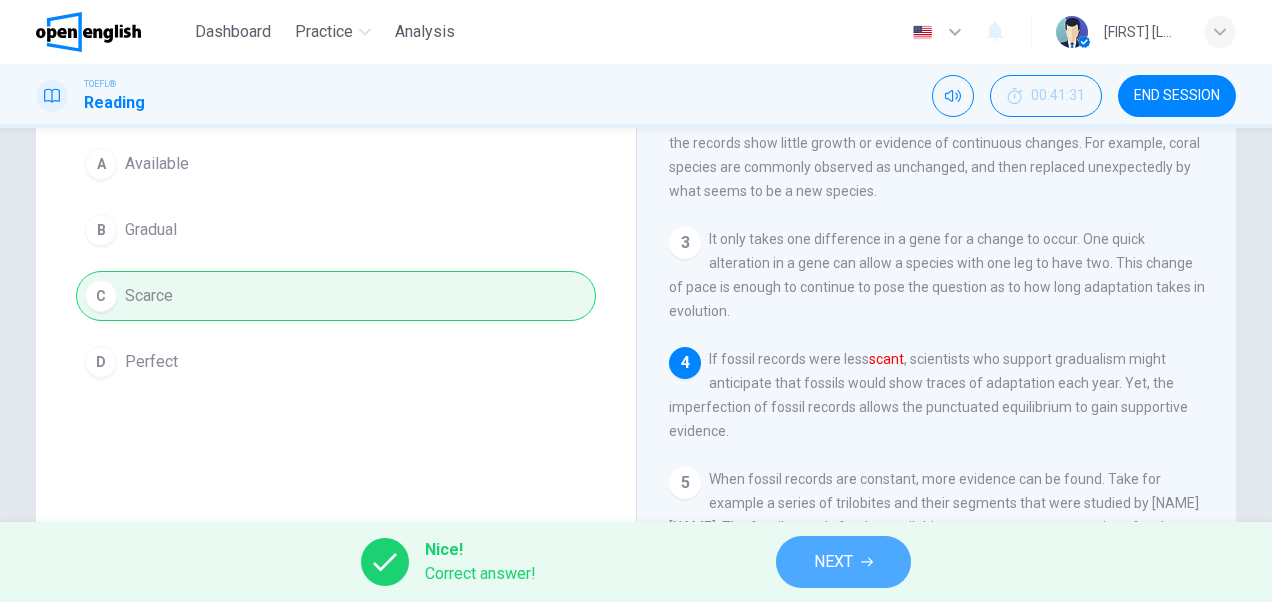 click on "NEXT" at bounding box center [833, 562] 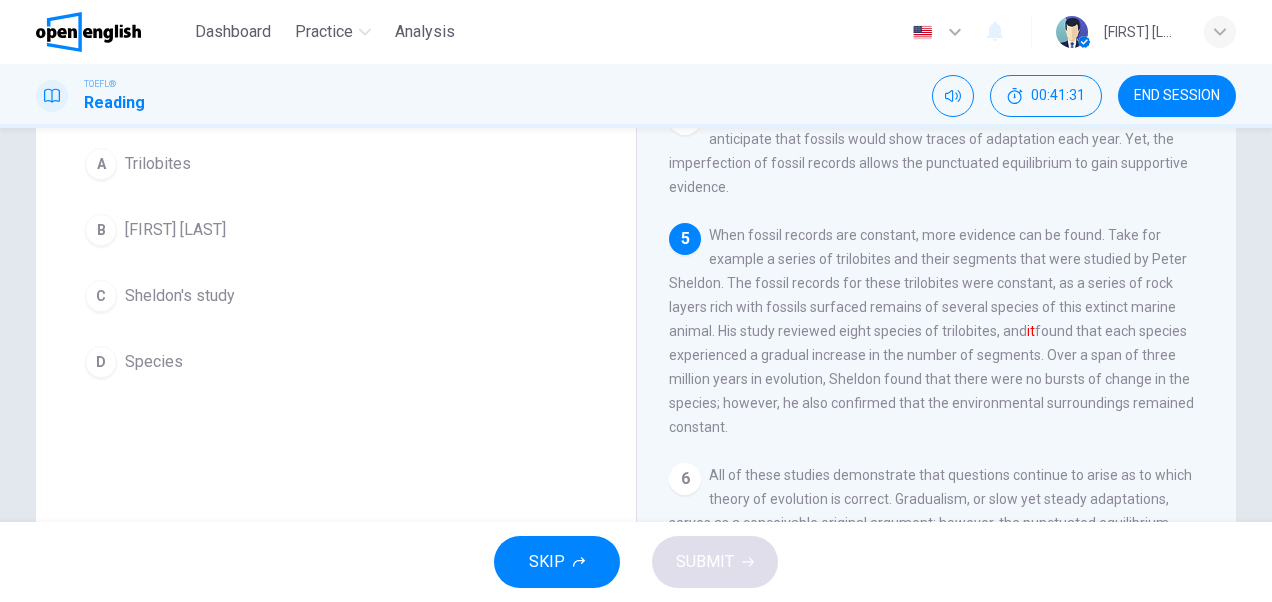 scroll, scrollTop: 510, scrollLeft: 0, axis: vertical 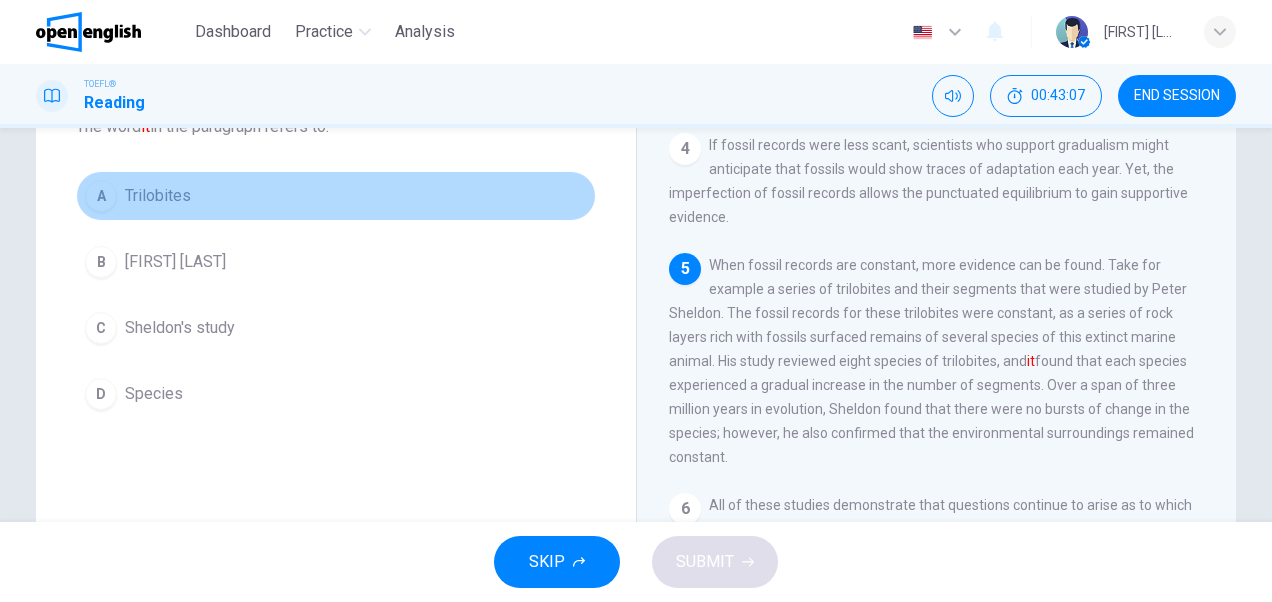 click on "Trilobites" at bounding box center [158, 196] 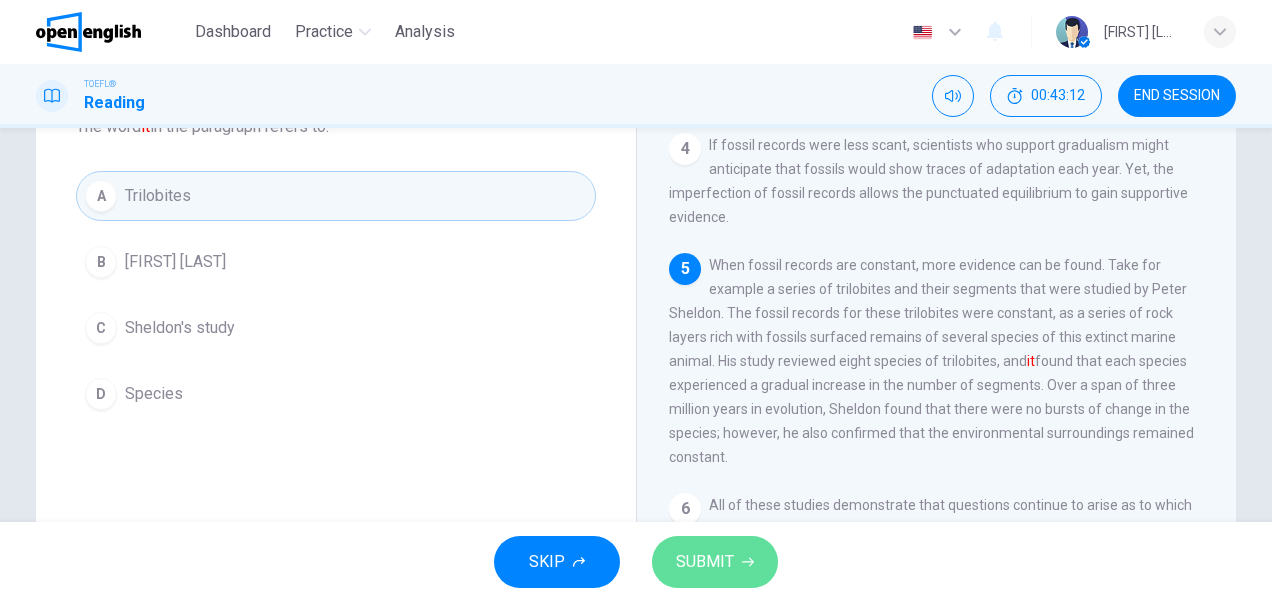 click on "SUBMIT" at bounding box center (705, 562) 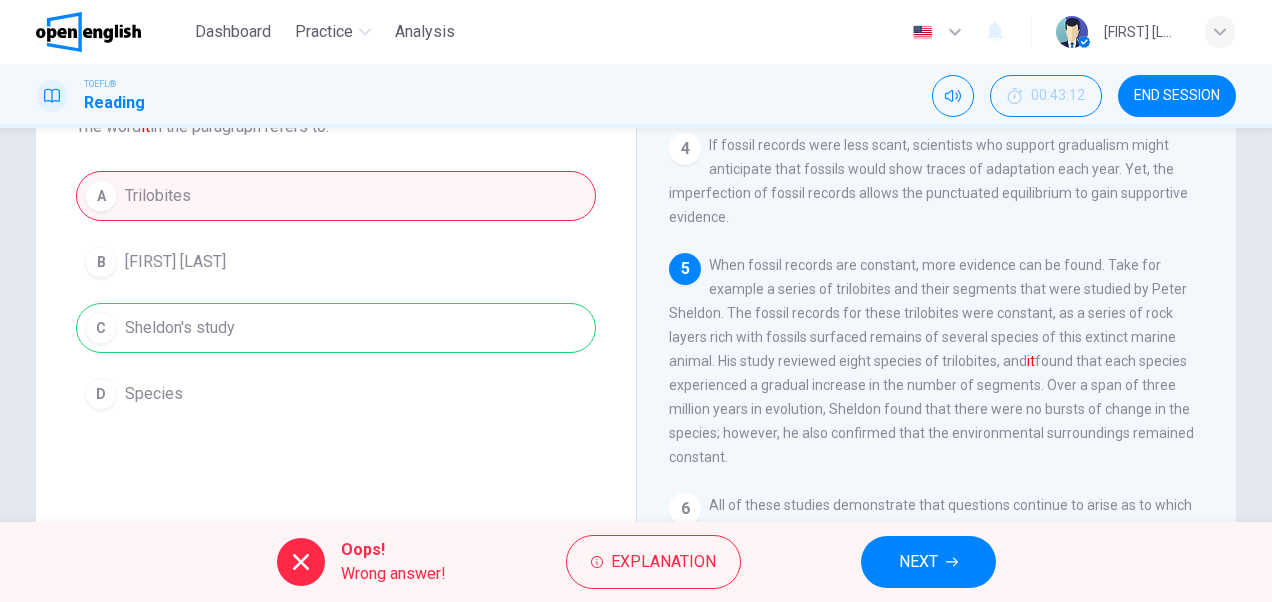 click on "Oops! Wrong answer! Explanation NEXT" at bounding box center [636, 562] 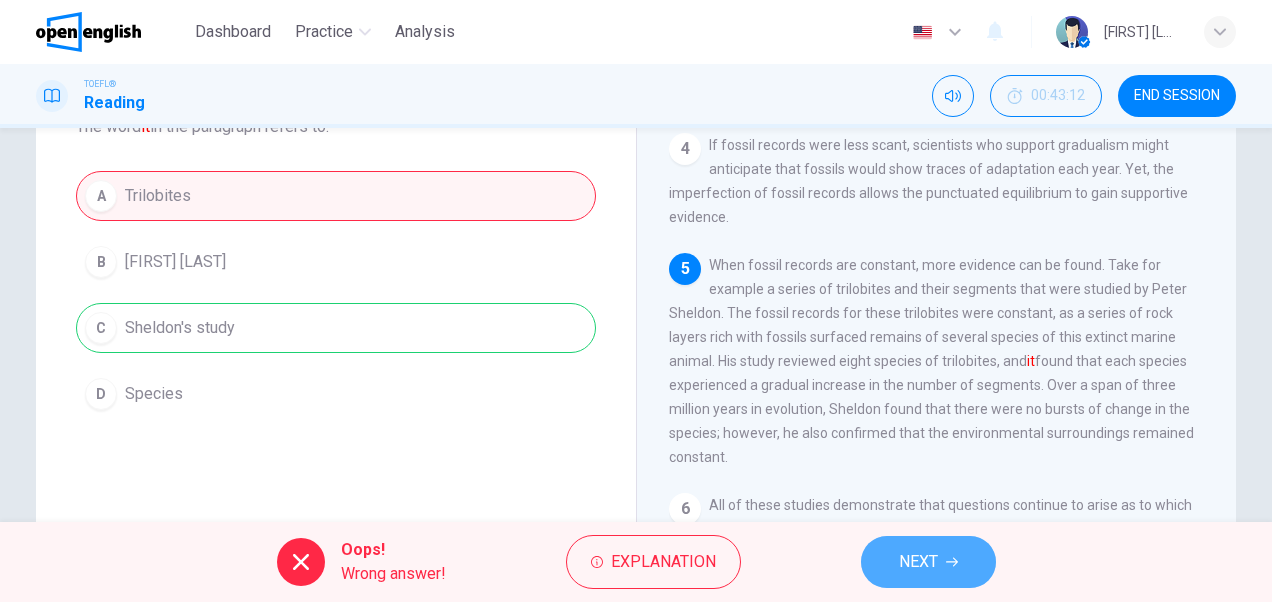 click on "NEXT" at bounding box center [918, 562] 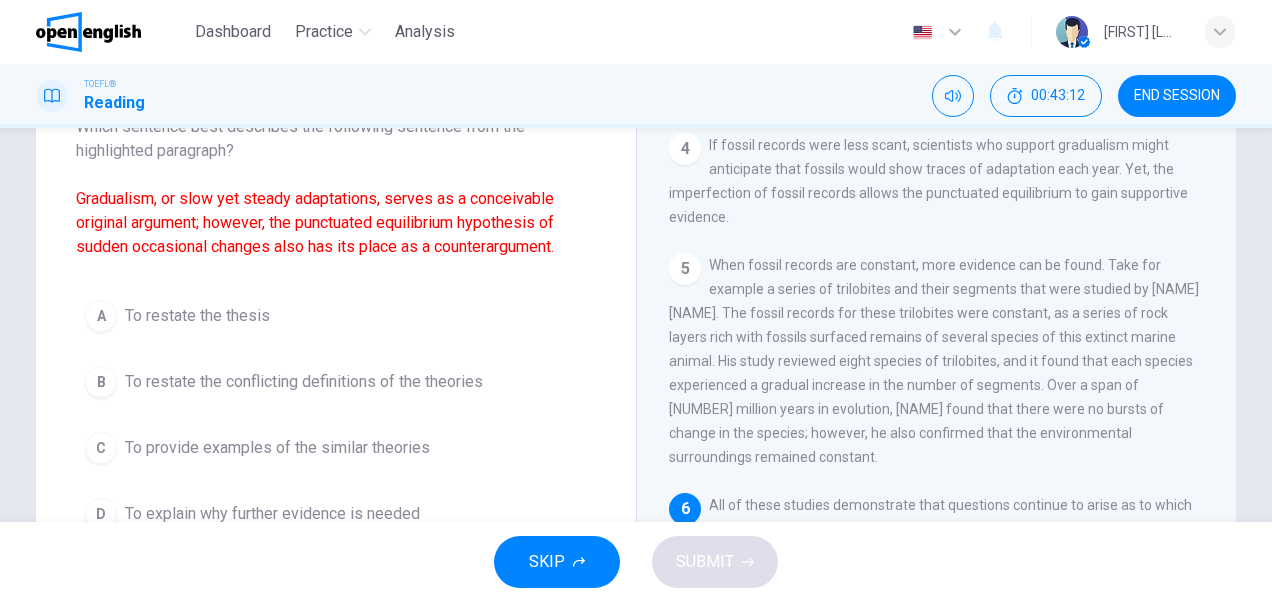 scroll, scrollTop: 653, scrollLeft: 0, axis: vertical 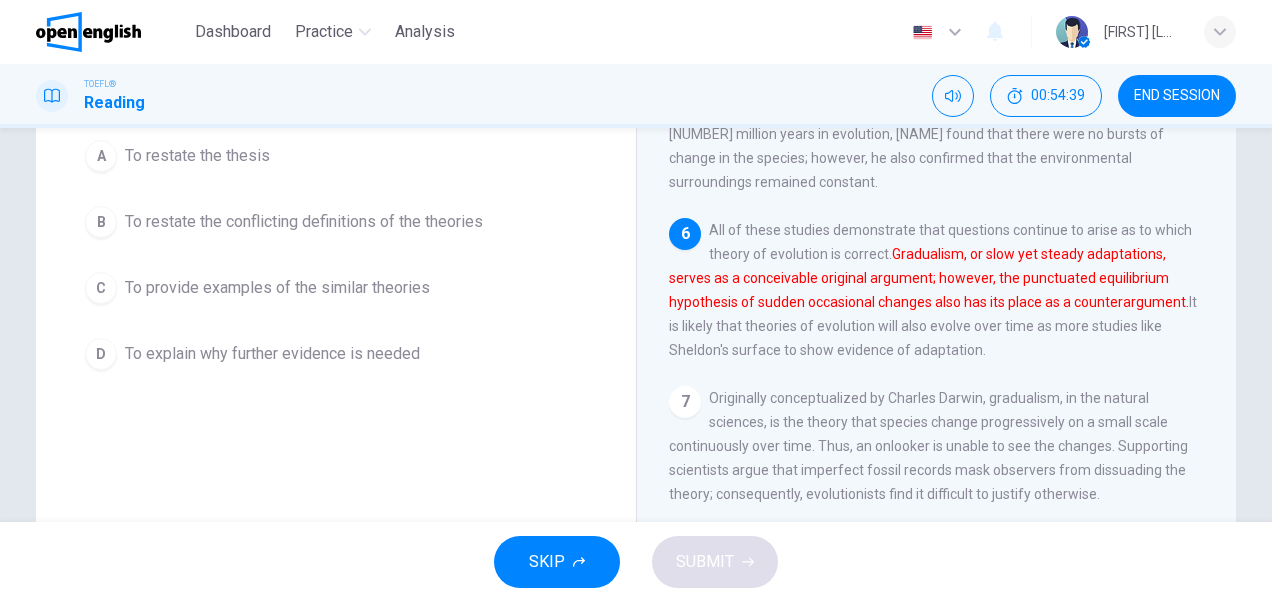 click on "C" at bounding box center [101, 288] 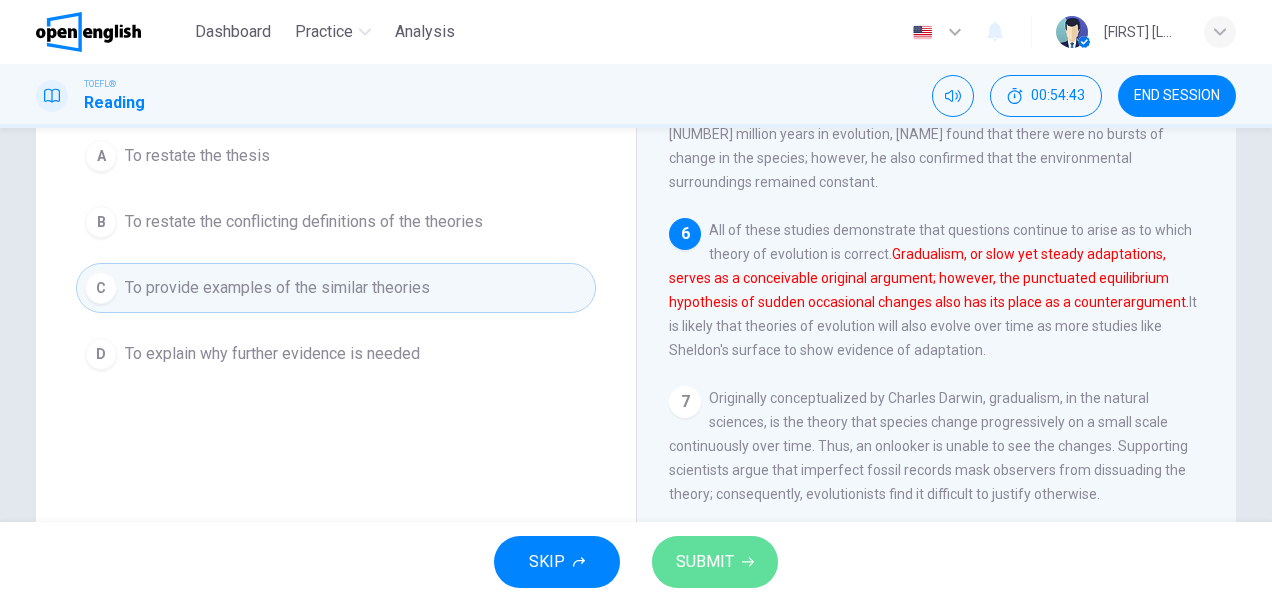 click on "SUBMIT" at bounding box center [715, 562] 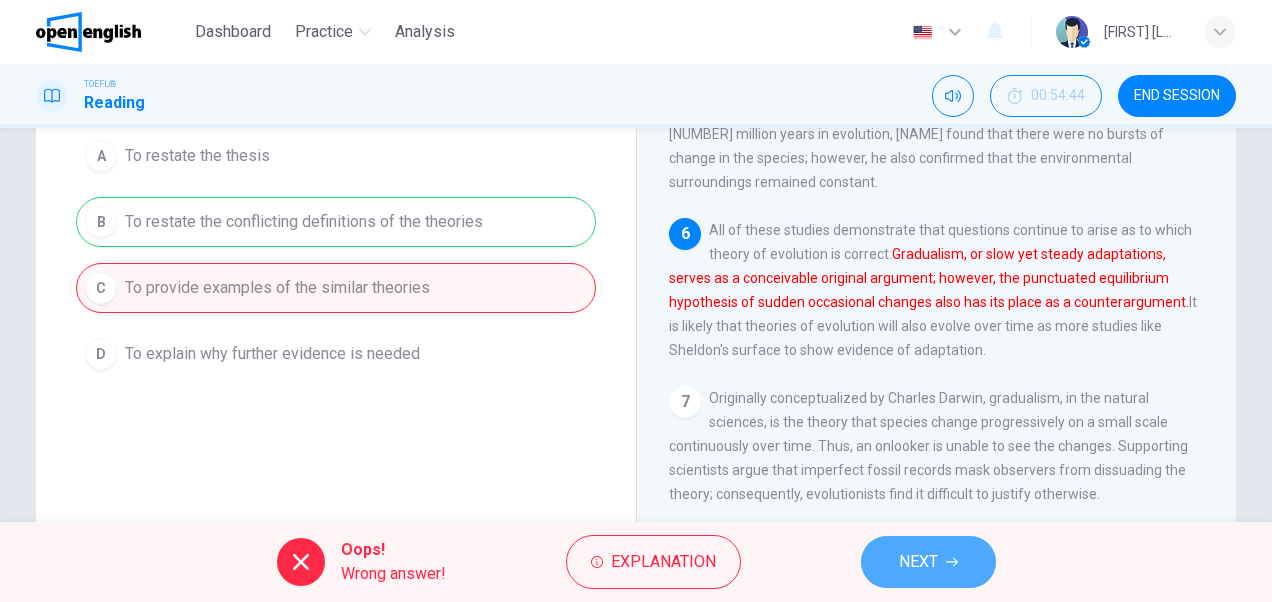 click on "NEXT" at bounding box center (918, 562) 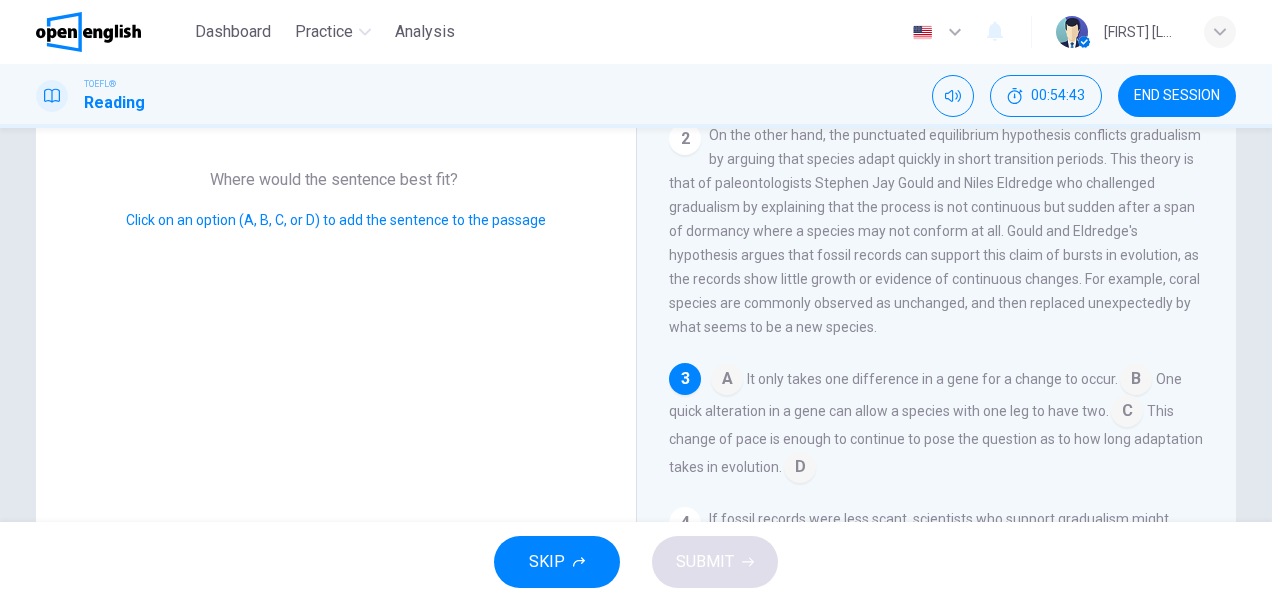 scroll, scrollTop: 163, scrollLeft: 0, axis: vertical 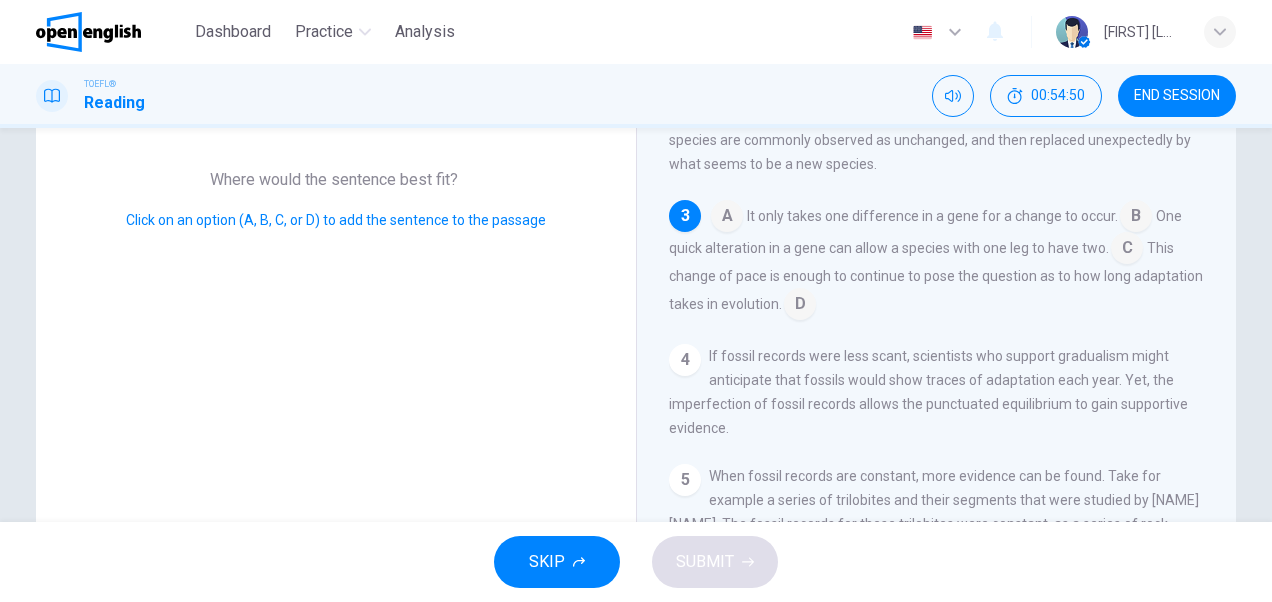 click on "SKIP" at bounding box center (557, 562) 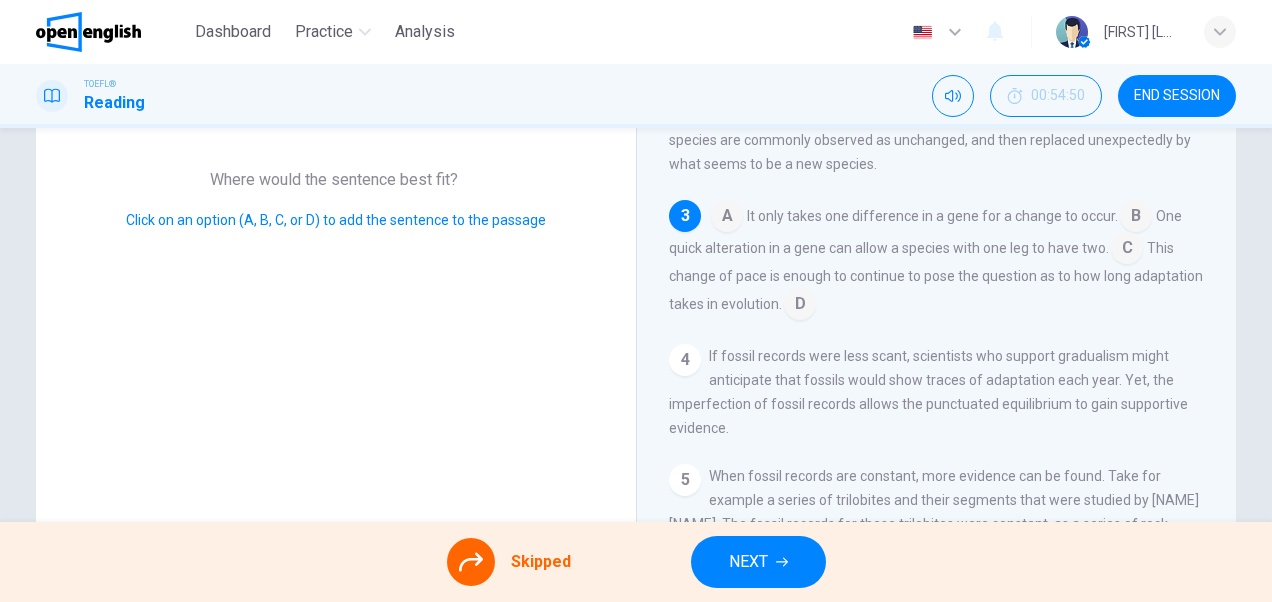 click at bounding box center [1127, 250] 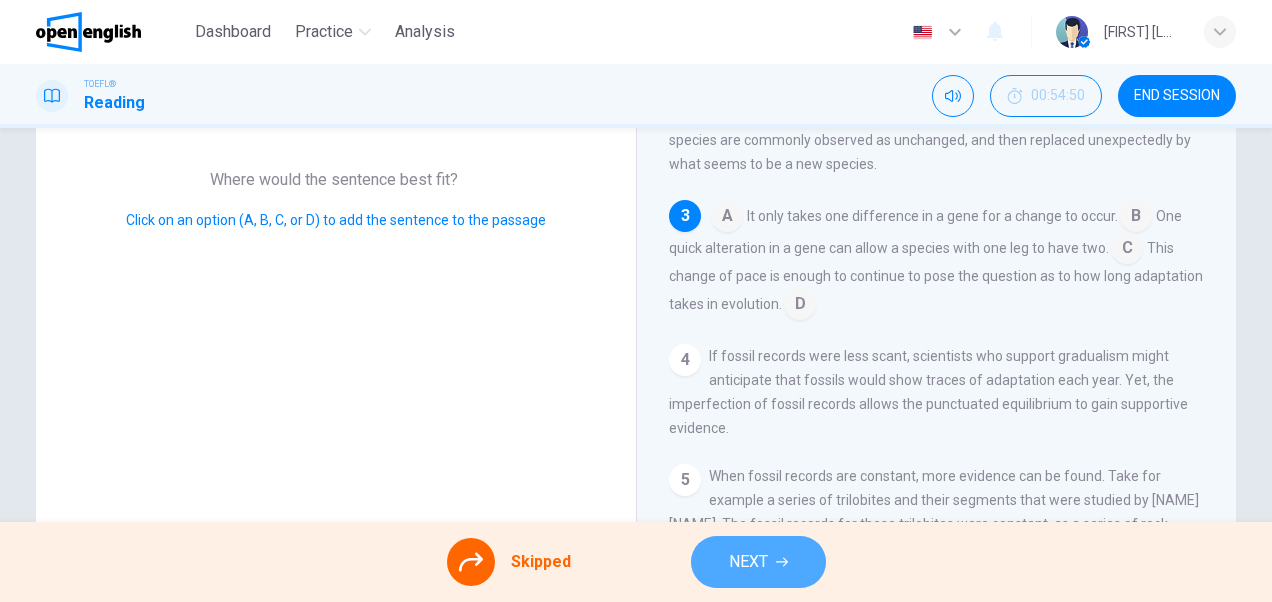 click 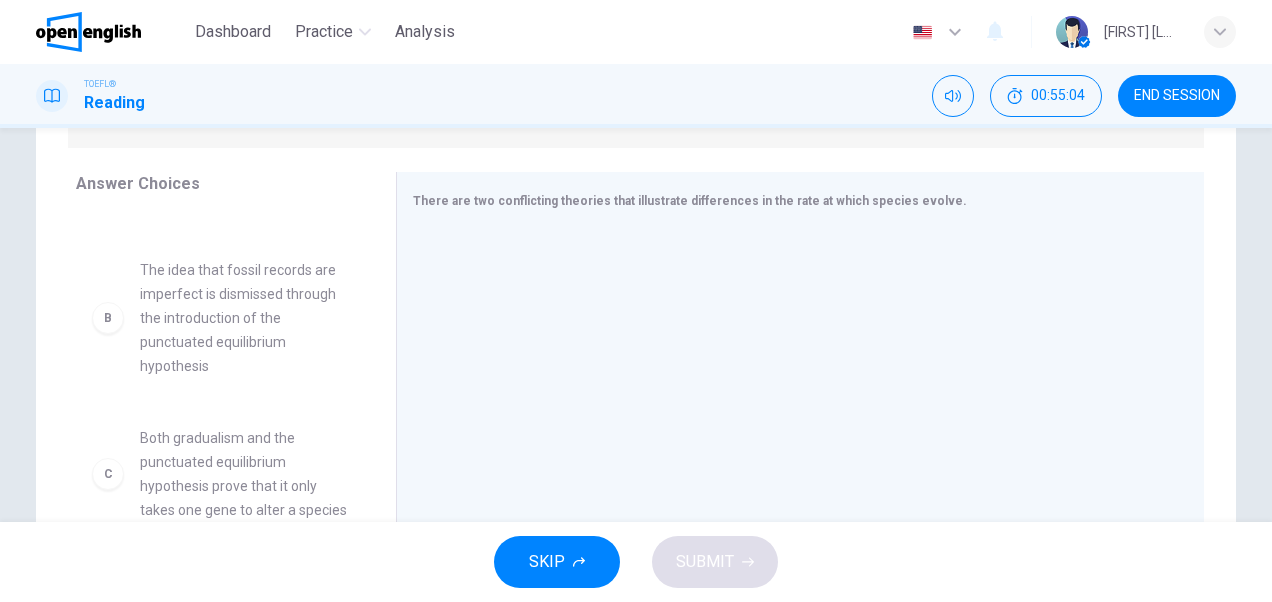 scroll, scrollTop: 133, scrollLeft: 0, axis: vertical 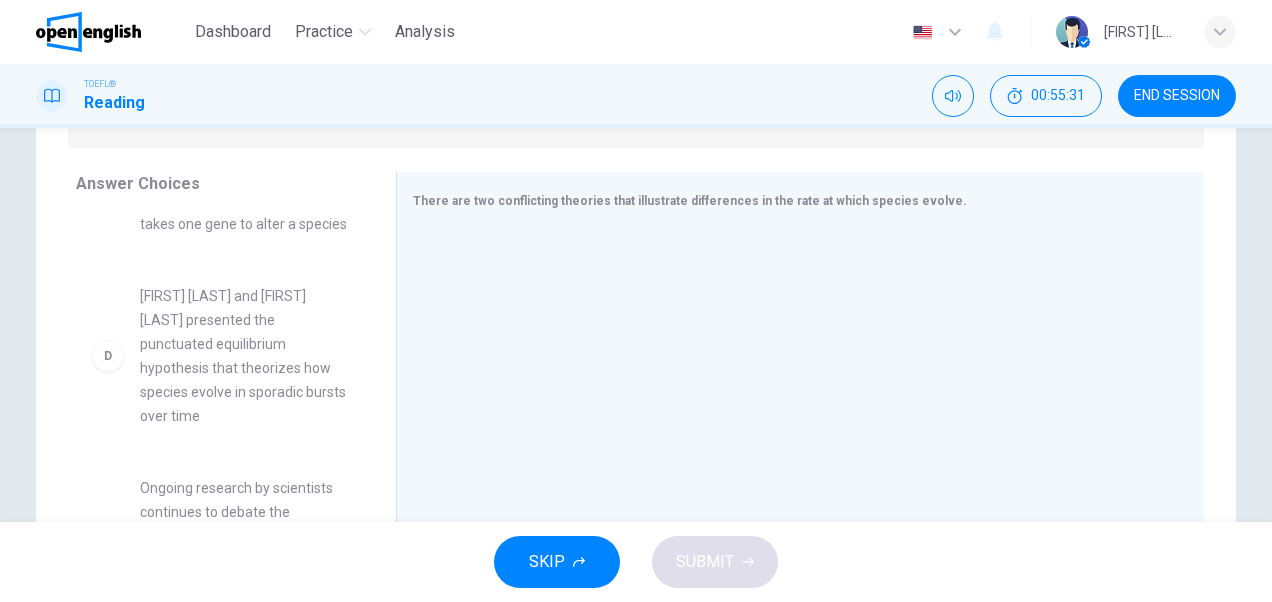 click on "D" at bounding box center [108, 356] 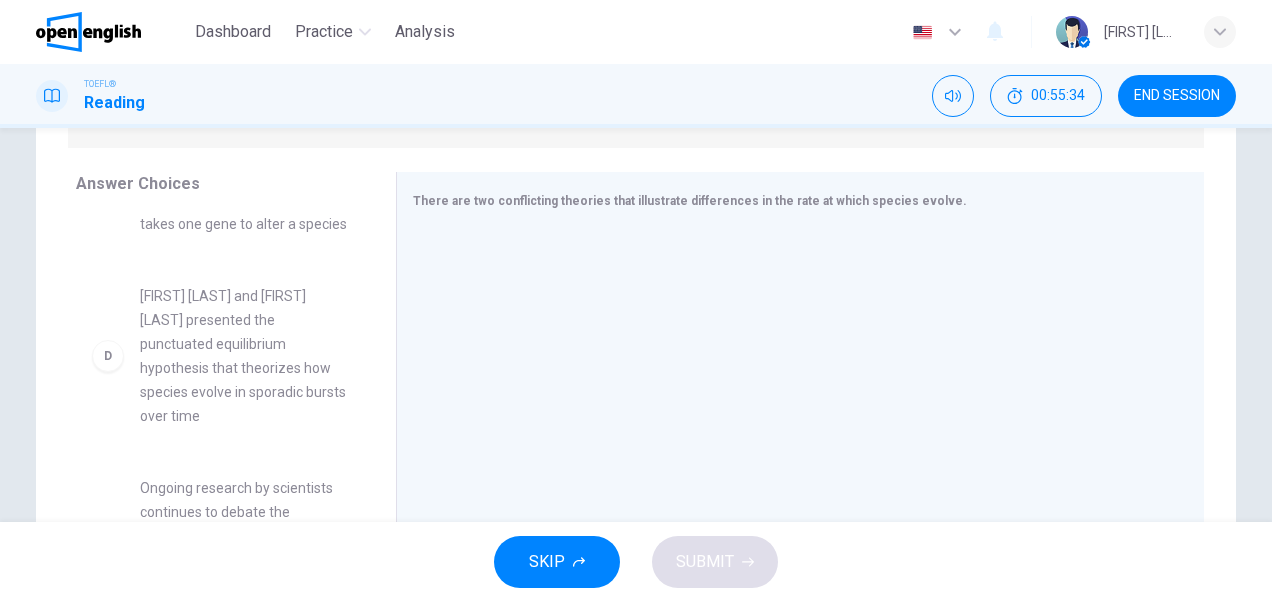 click on "D" at bounding box center (108, 356) 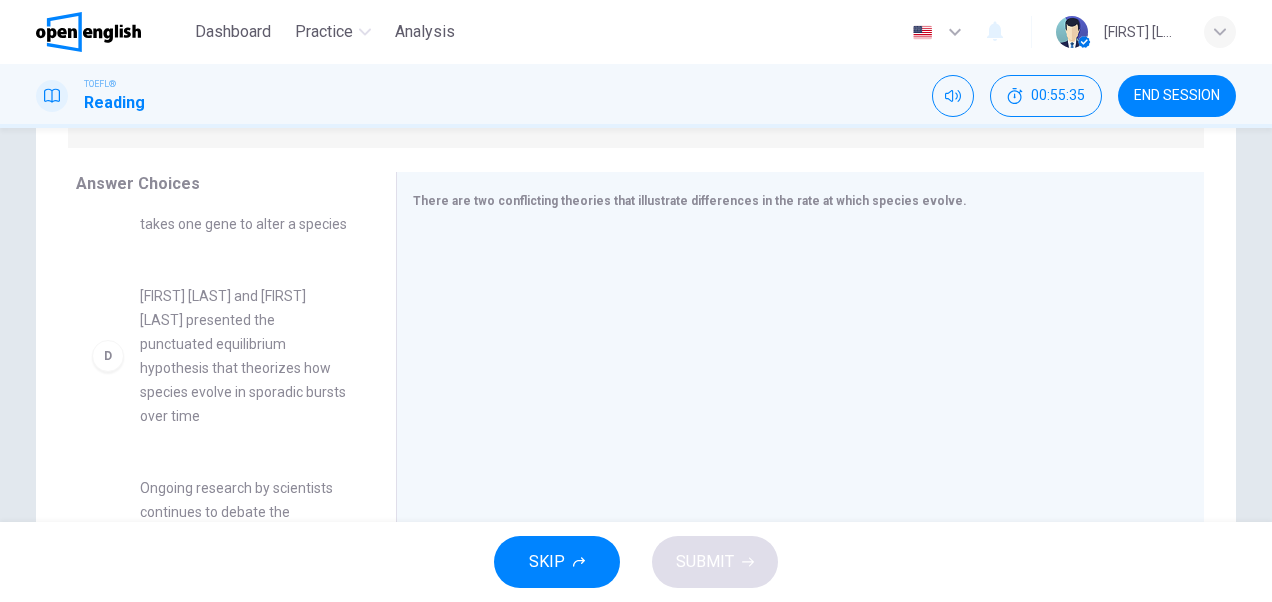 click on "[FIRST] [LAST] and [FIRST] [LAST] presented the punctuated equilibrium hypothesis that theorizes how species evolve in sporadic bursts over time" at bounding box center (244, 356) 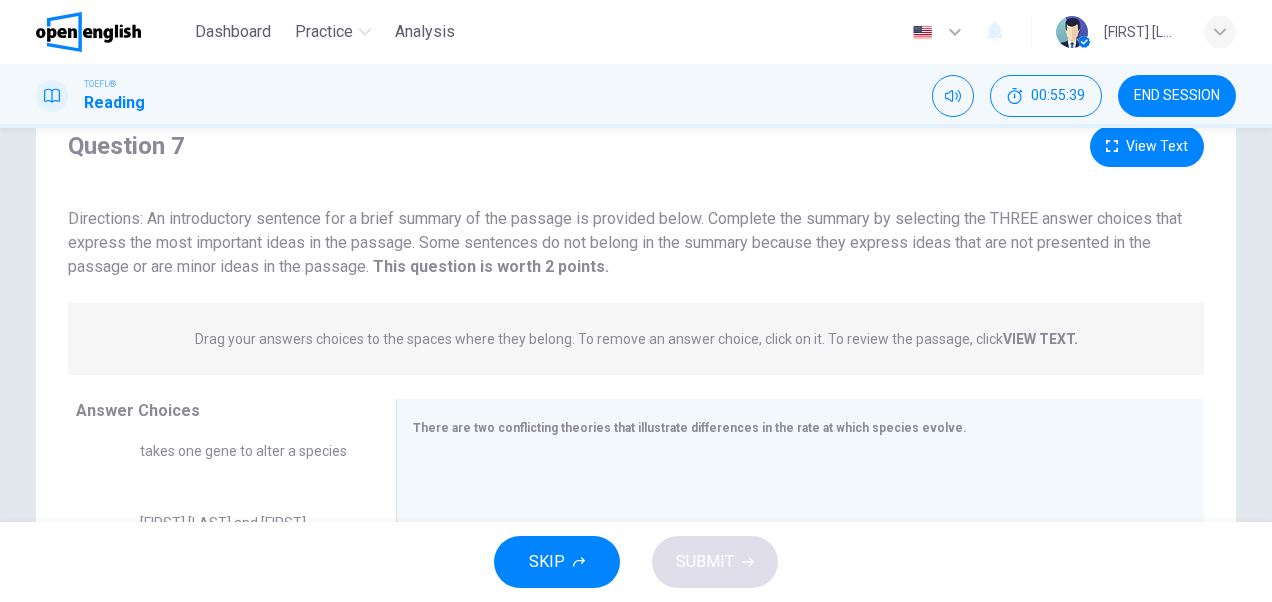 scroll, scrollTop: 0, scrollLeft: 0, axis: both 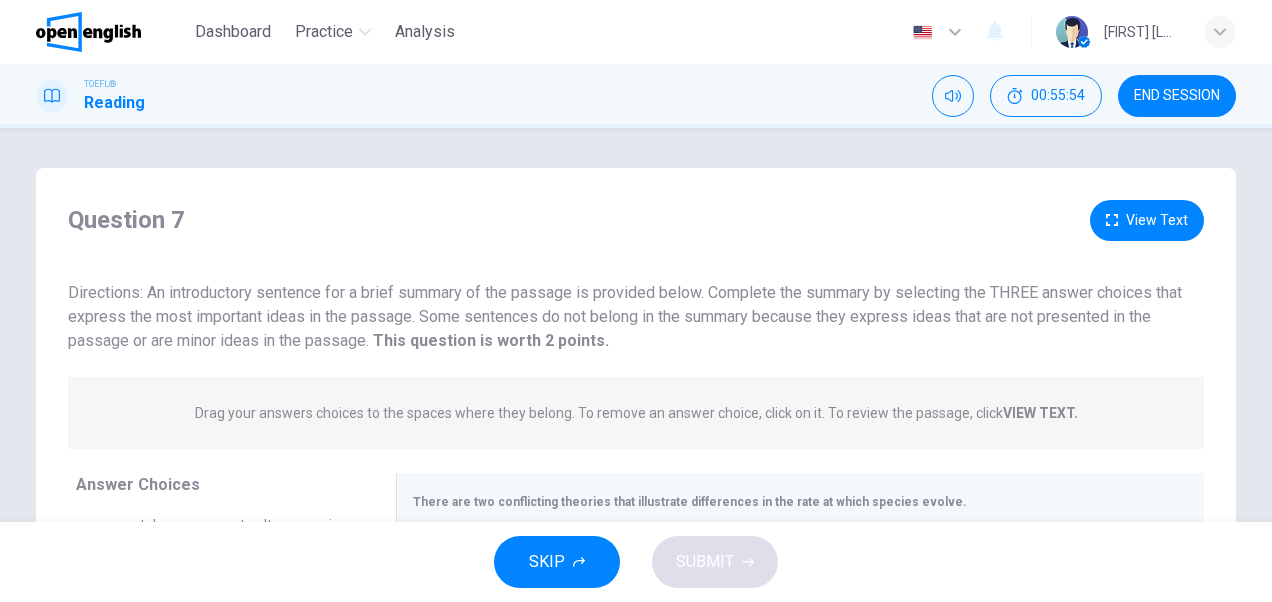 click on "Question 7 View Text Directions: An introductory sentence for a brief summary of the passage is provided below. Complete the summary by selecting the THREE answer choices that express the most important ideas in the passage. Some sentences do not belong in the summary because they express ideas that are not presented in the passage or are minor ideas in the passage.   This question is worth 2 points. This question is worth 2 points. Drag your answers choices to the spaces where they belong. To remove an answer choice, click on it. To review the passage, click   VIEW TEXT. Click on the answer choices below to select your answers. To remove an answer choice, go to the Answers tab and click on it. To review the passage, click the PASSAGE tab. A Charles Darwin theorized gradualism to show that species evolve slowly and consistently throughout time B The idea that fossil records are imperfect is dismissed through the introduction of the punctuated equilibrium hypothesis C D E F Answer Choices A B C D E F 1 2 3 4 5" at bounding box center (636, 515) 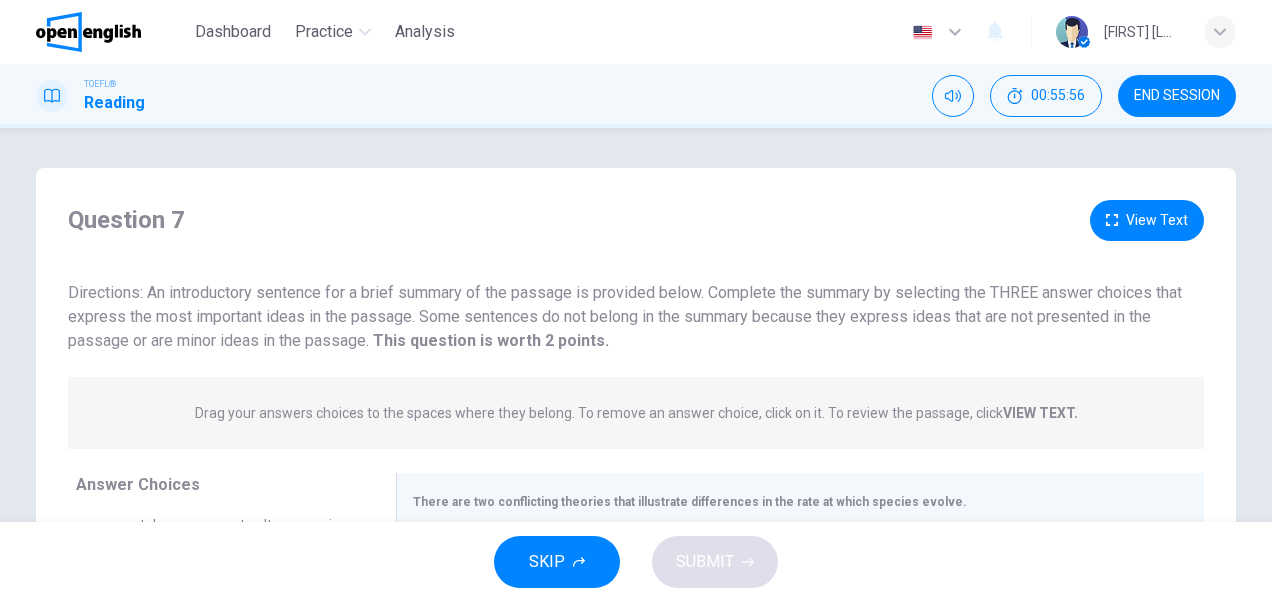 click on "Question 7 View Text Directions: An introductory sentence for a brief summary of the passage is provided below. Complete the summary by selecting the THREE answer choices that express the most important ideas in the passage. Some sentences do not belong in the summary because they express ideas that are not presented in the passage or are minor ideas in the passage.   This question is worth 2 points. This question is worth 2 points. Drag your answers choices to the spaces where they belong. To remove an answer choice, click on it. To review the passage, click   VIEW TEXT. Click on the answer choices below to select your answers. To remove an answer choice, go to the Answers tab and click on it. To review the passage, click the PASSAGE tab. A Charles Darwin theorized gradualism to show that species evolve slowly and consistently throughout time B The idea that fossil records are imperfect is dismissed through the introduction of the punctuated equilibrium hypothesis C D E F Answer Choices A B C D E F 1 2 3 4 5" at bounding box center [636, 325] 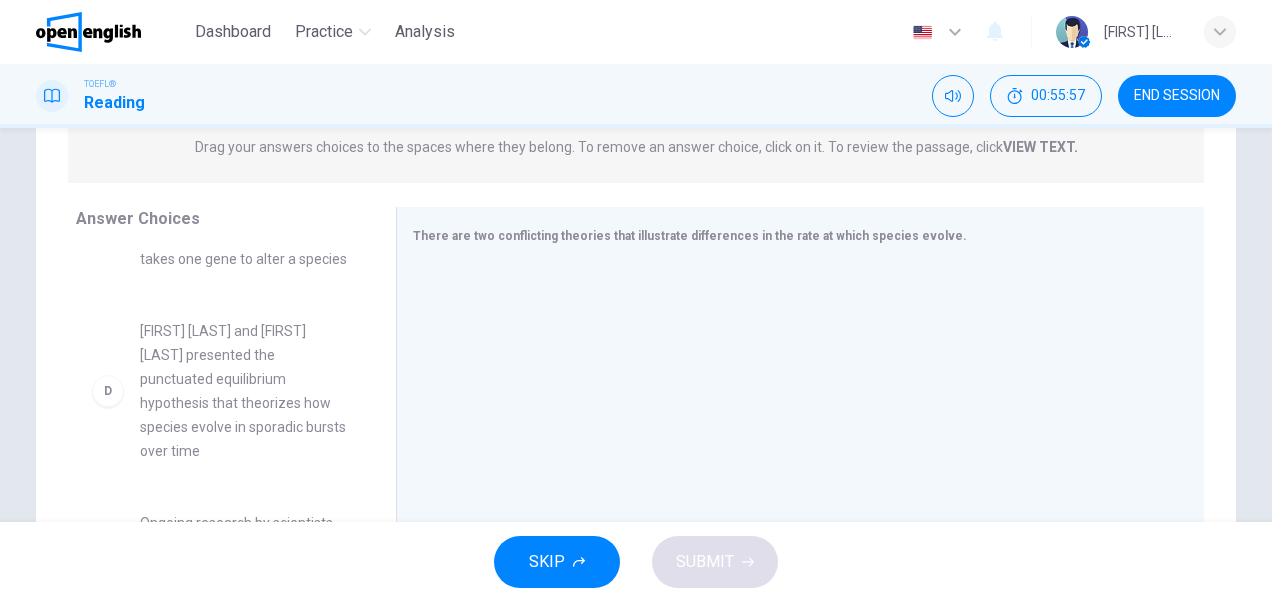 scroll, scrollTop: 381, scrollLeft: 0, axis: vertical 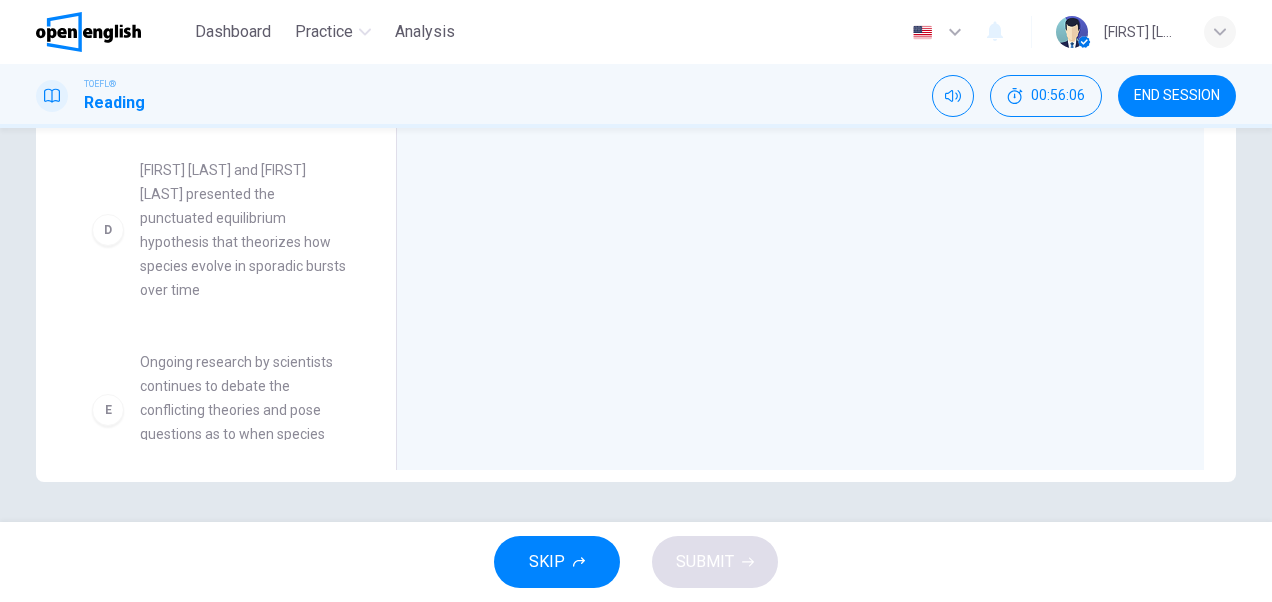 click on "[FIRST] [LAST] and [FIRST] [LAST] presented the punctuated equilibrium hypothesis that theorizes how species evolve in sporadic bursts over time" at bounding box center (244, 230) 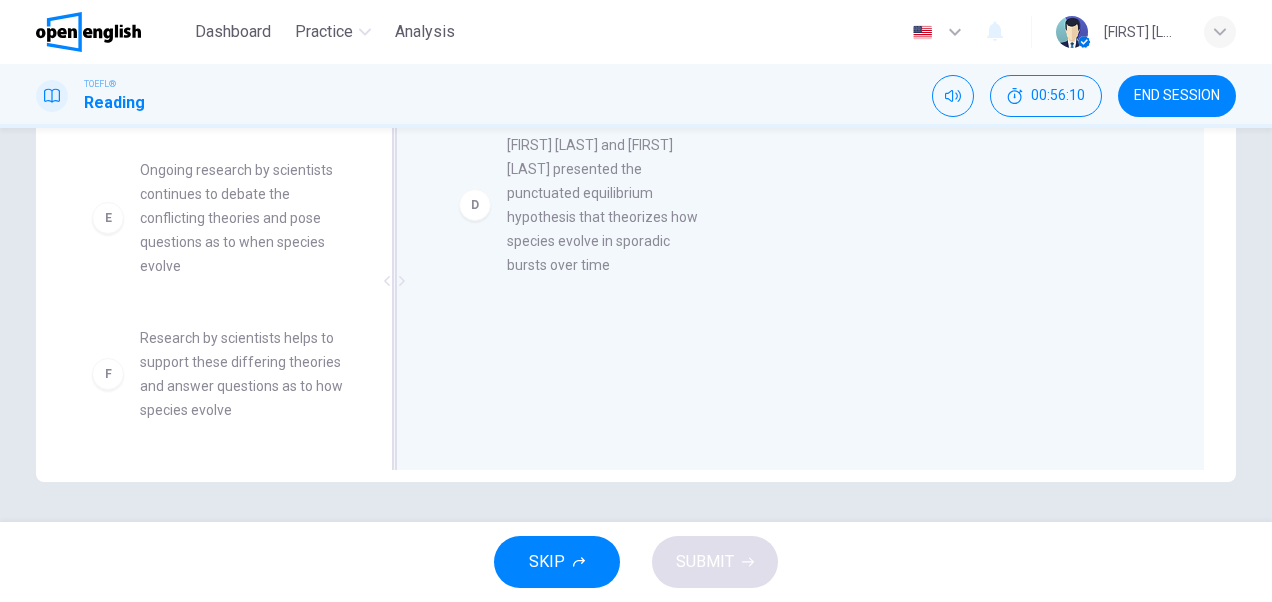 drag, startPoint x: 245, startPoint y: 220, endPoint x: 623, endPoint y: 172, distance: 381.03543 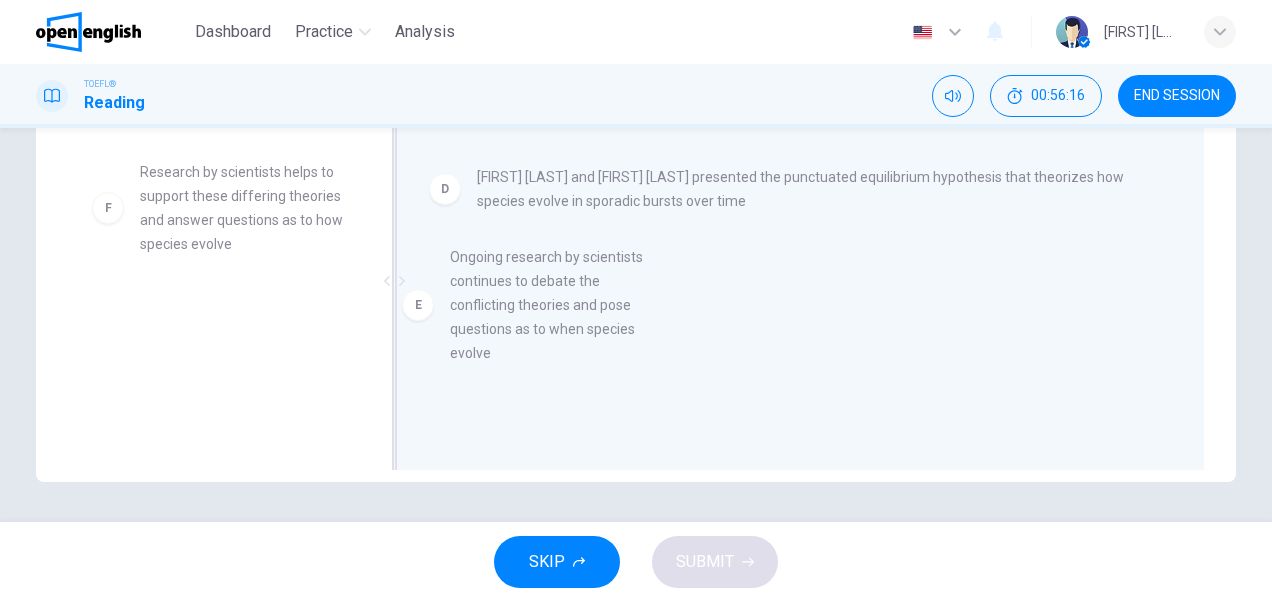 drag, startPoint x: 222, startPoint y: 255, endPoint x: 541, endPoint y: 318, distance: 325.1615 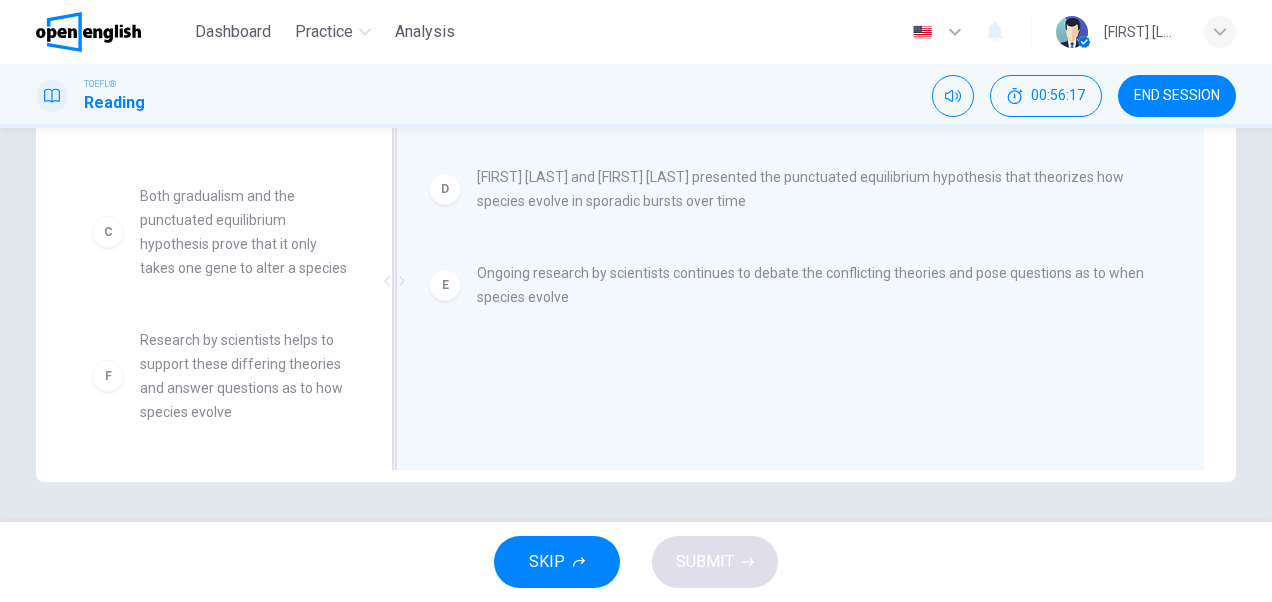 scroll, scrollTop: 300, scrollLeft: 0, axis: vertical 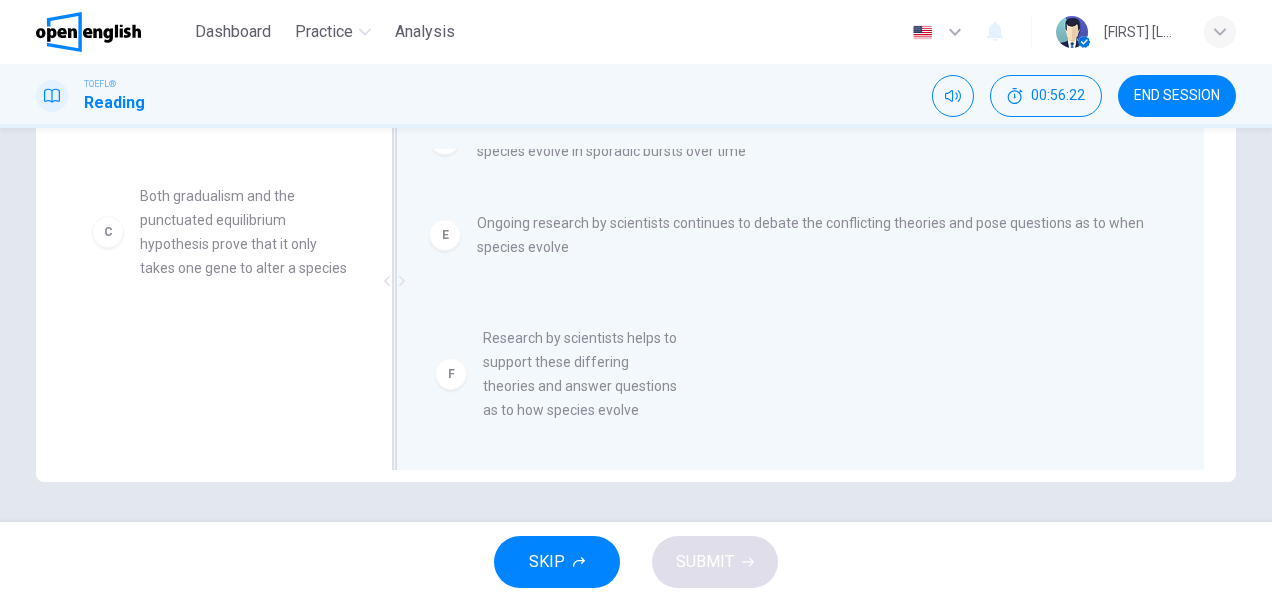 drag, startPoint x: 264, startPoint y: 376, endPoint x: 616, endPoint y: 373, distance: 352.0128 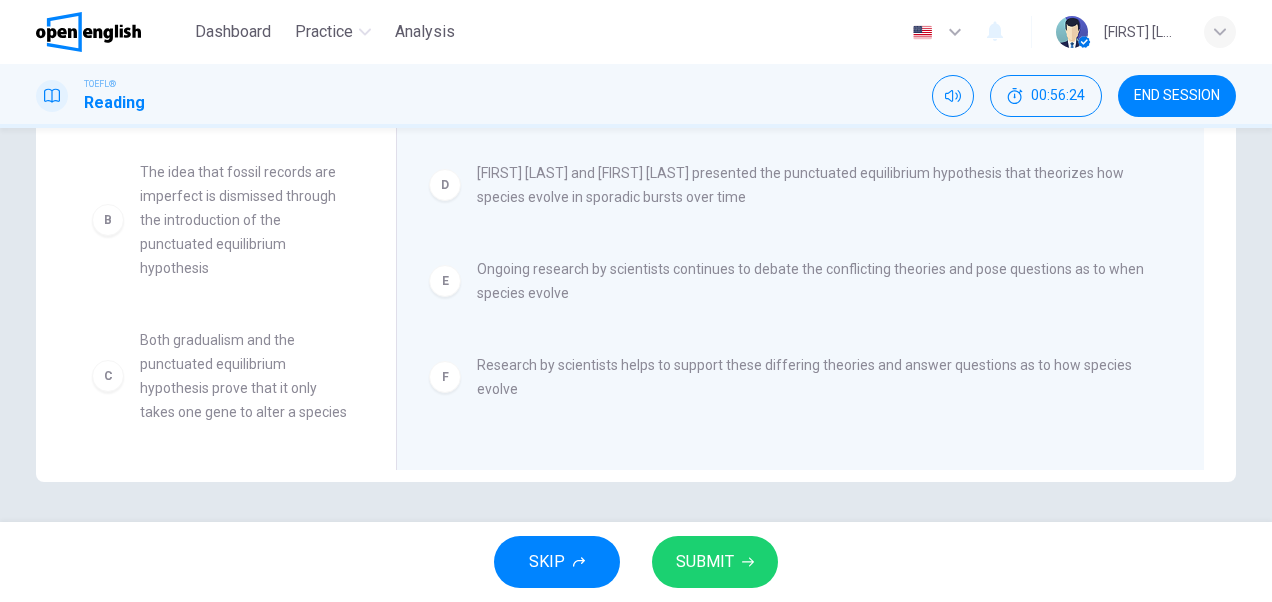 scroll, scrollTop: 4, scrollLeft: 0, axis: vertical 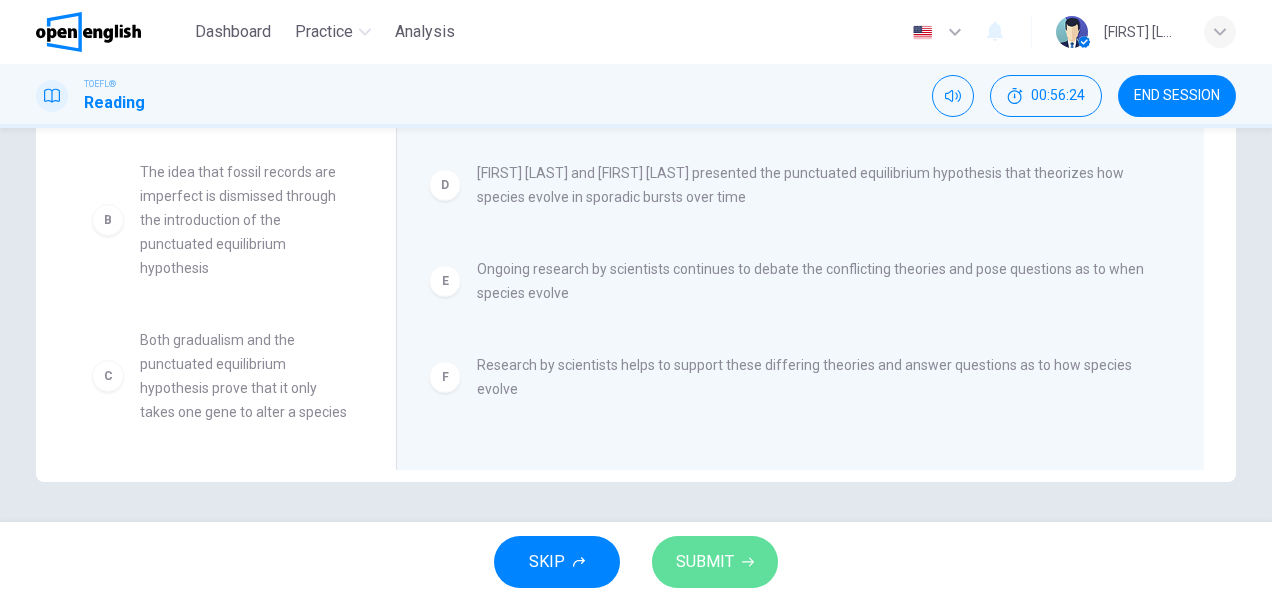 click on "SUBMIT" at bounding box center [705, 562] 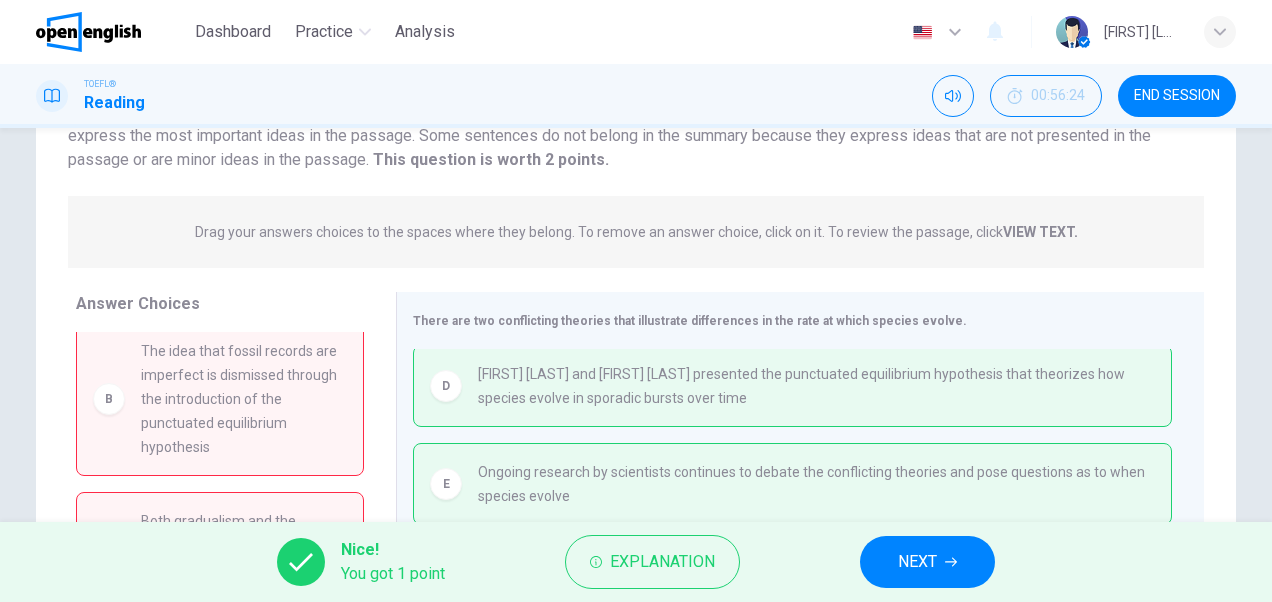 scroll, scrollTop: 101, scrollLeft: 0, axis: vertical 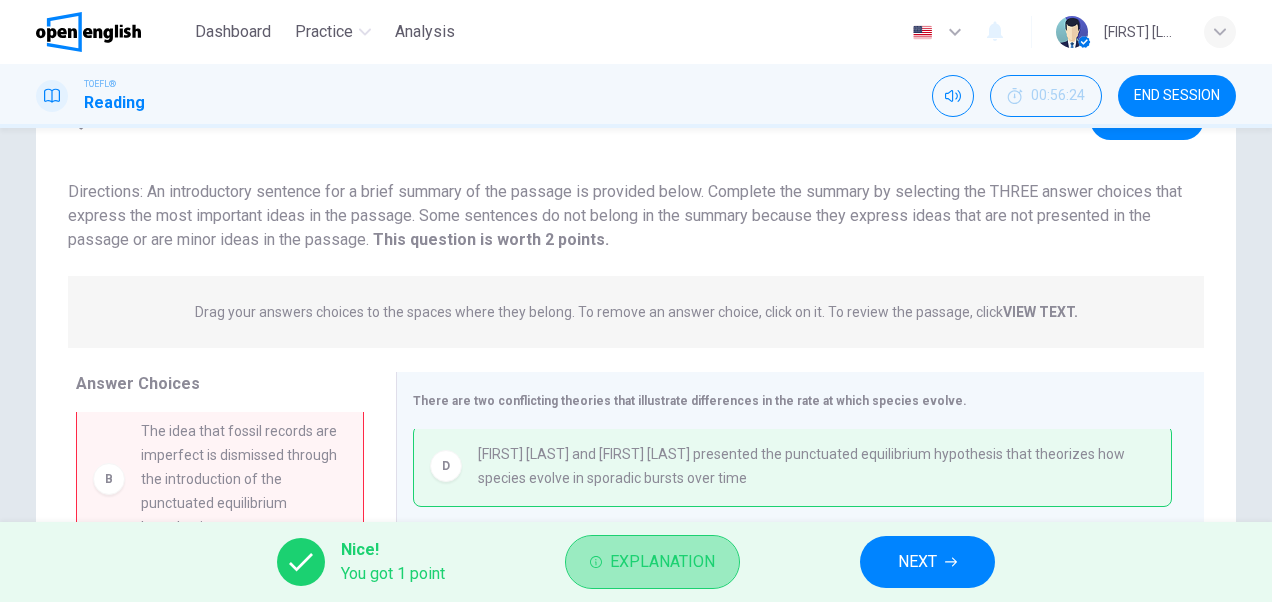 click on "Explanation" at bounding box center [662, 562] 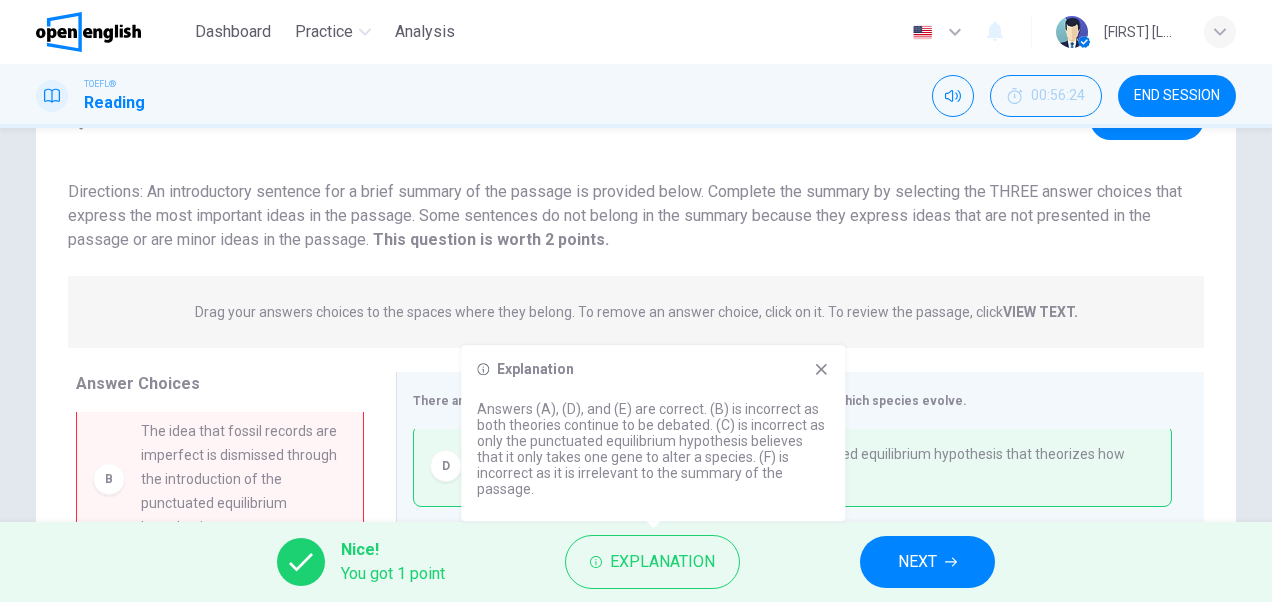 click 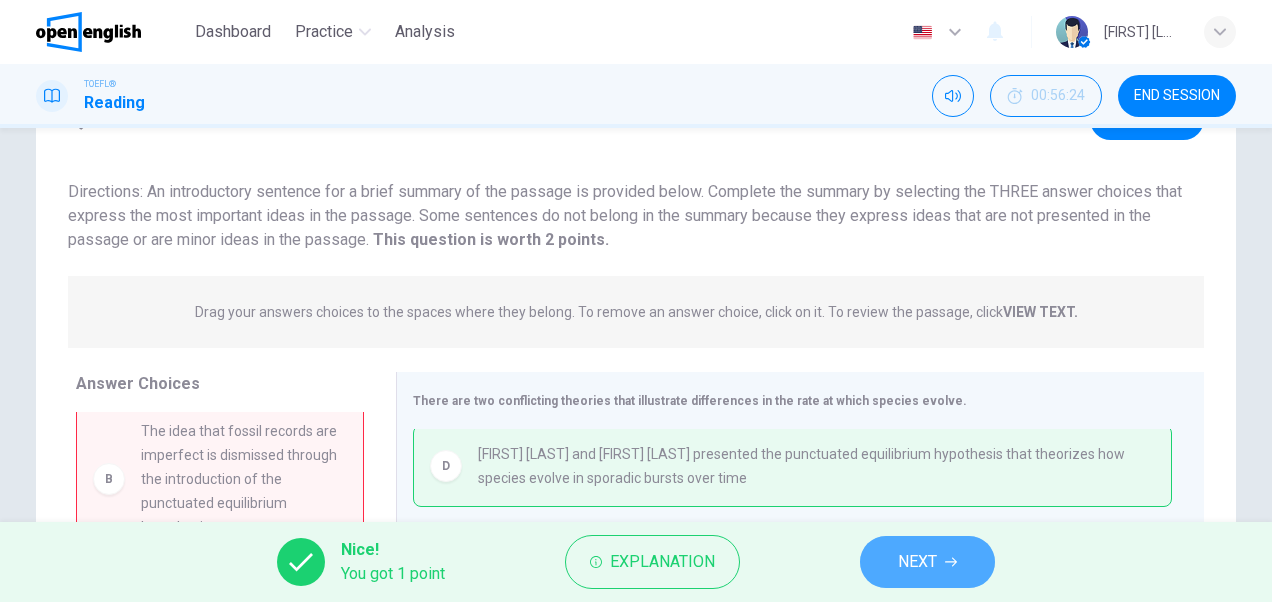 click on "NEXT" at bounding box center [917, 562] 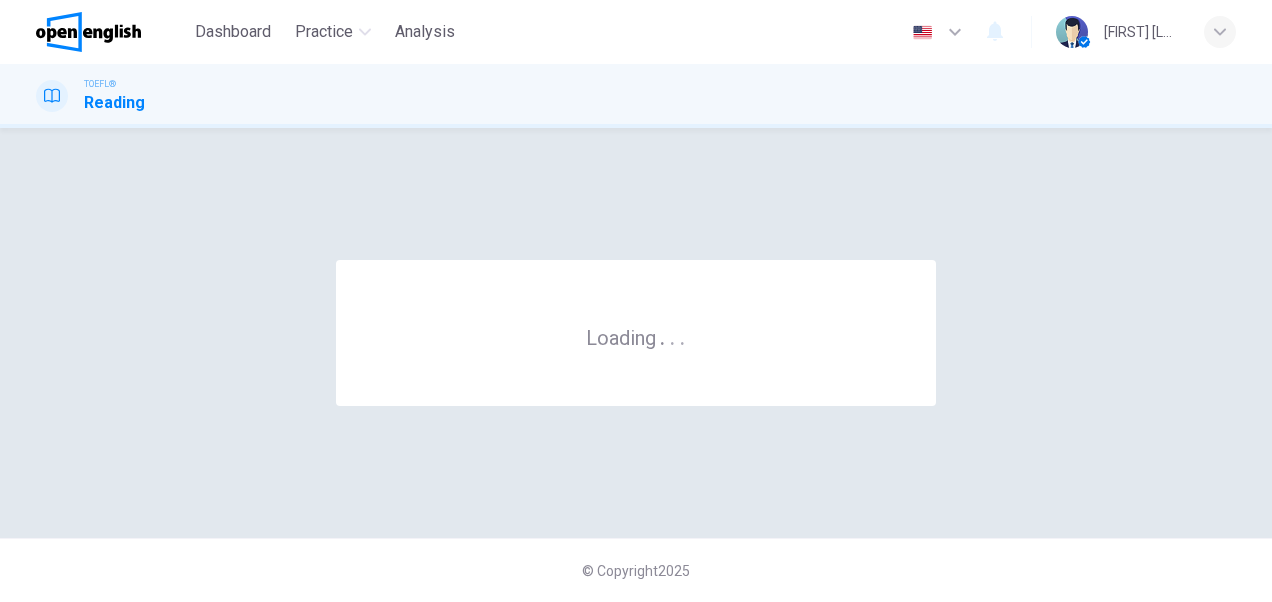 scroll, scrollTop: 0, scrollLeft: 0, axis: both 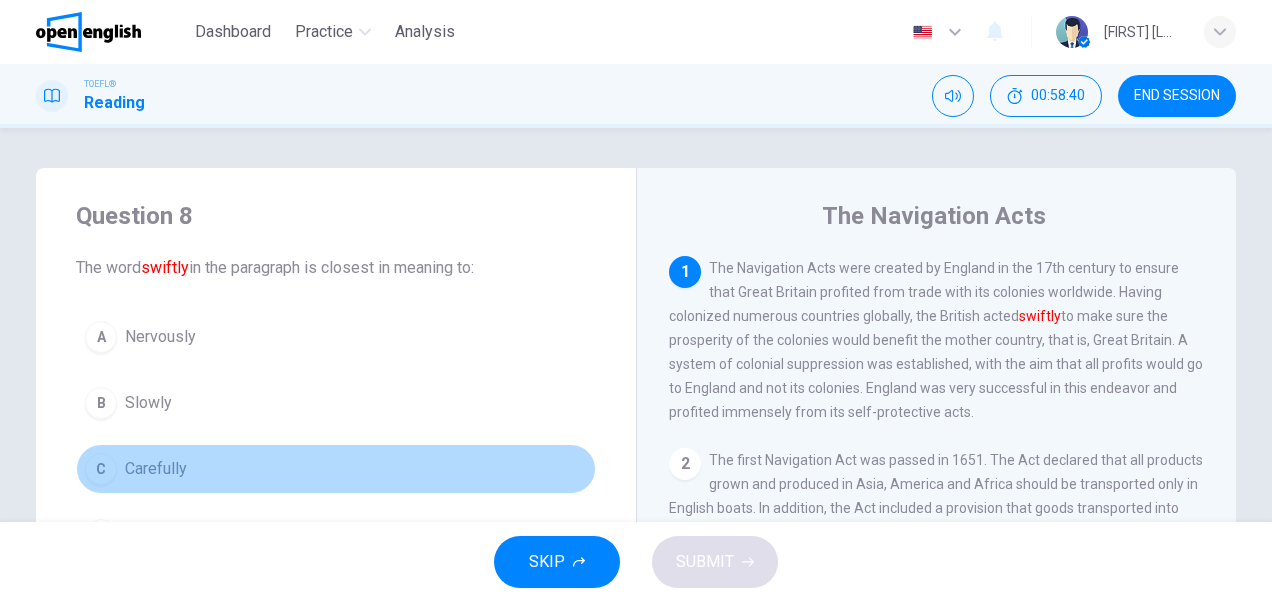 click on "Carefully" at bounding box center (156, 469) 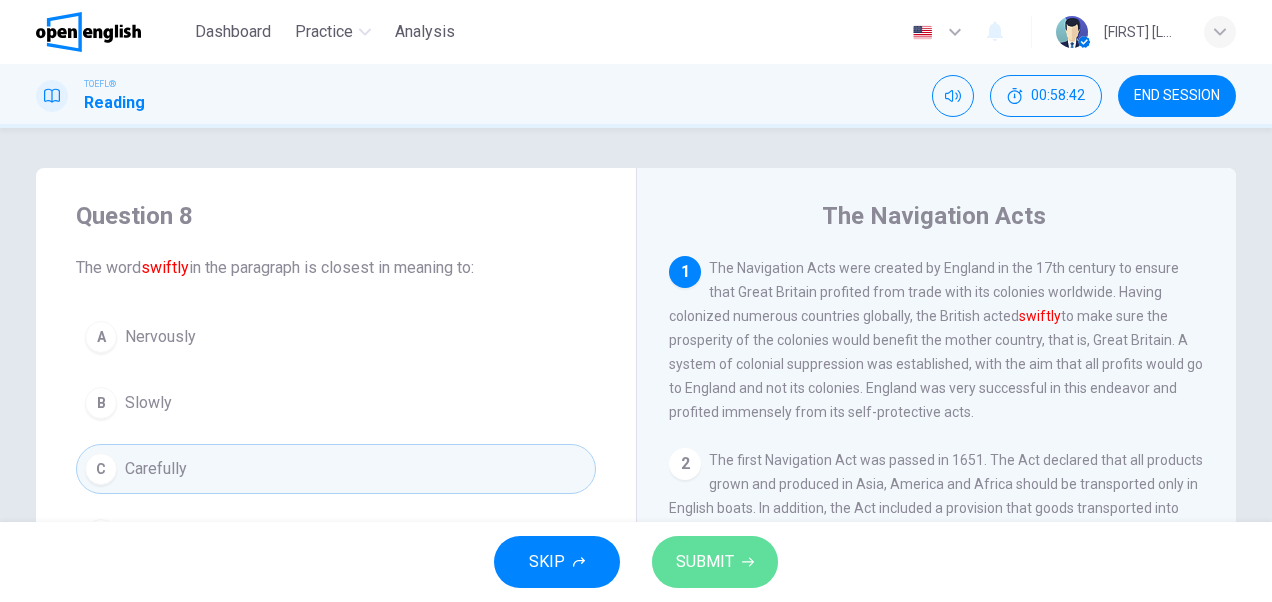 click on "SUBMIT" at bounding box center [715, 562] 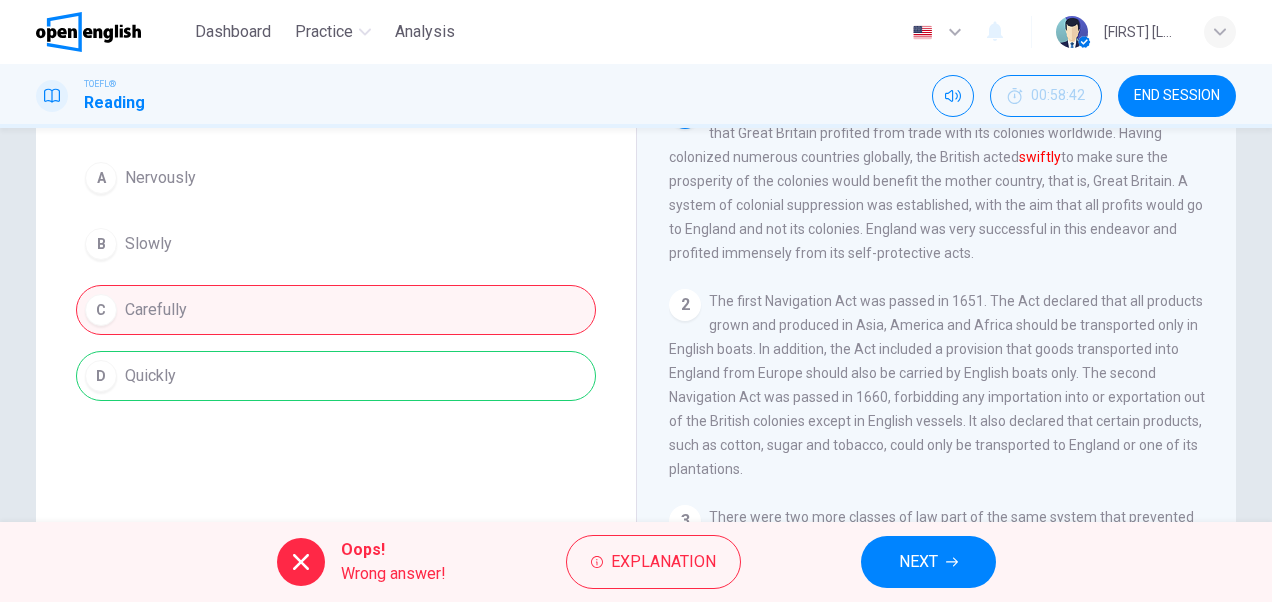 scroll, scrollTop: 160, scrollLeft: 0, axis: vertical 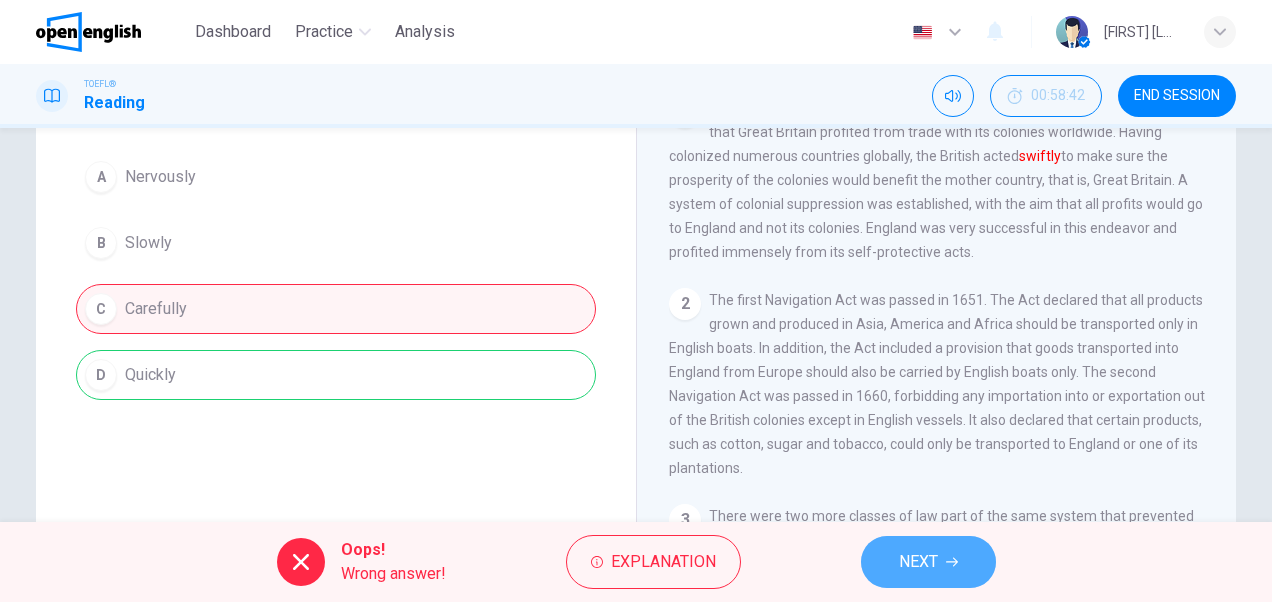 click on "NEXT" at bounding box center (928, 562) 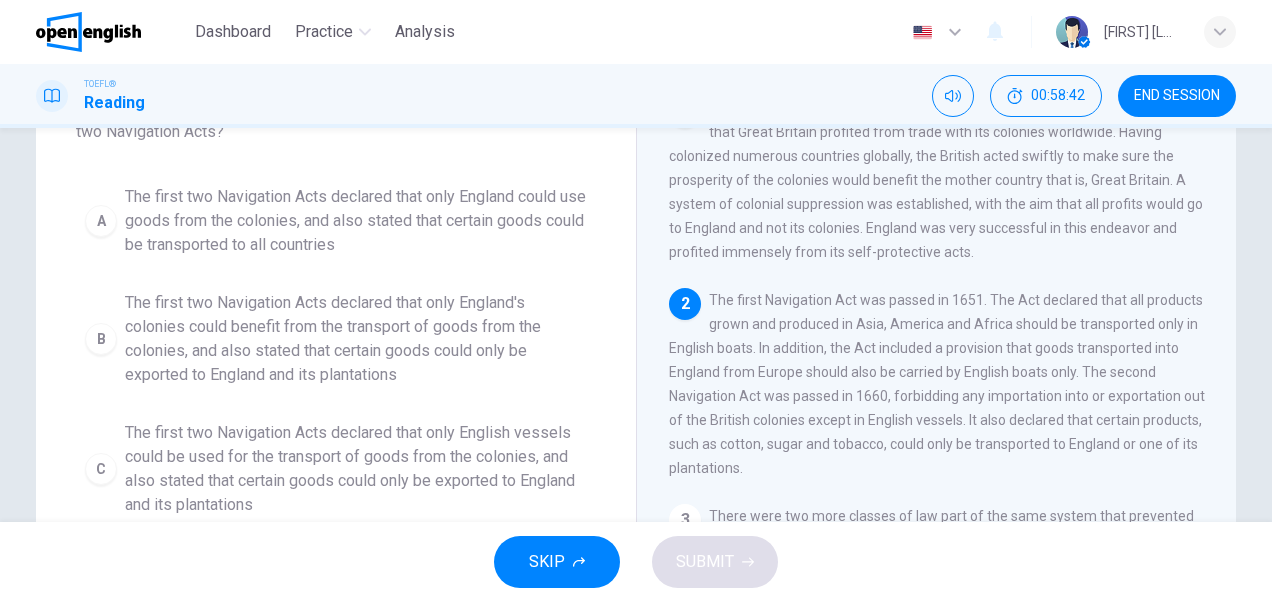 scroll, scrollTop: 184, scrollLeft: 0, axis: vertical 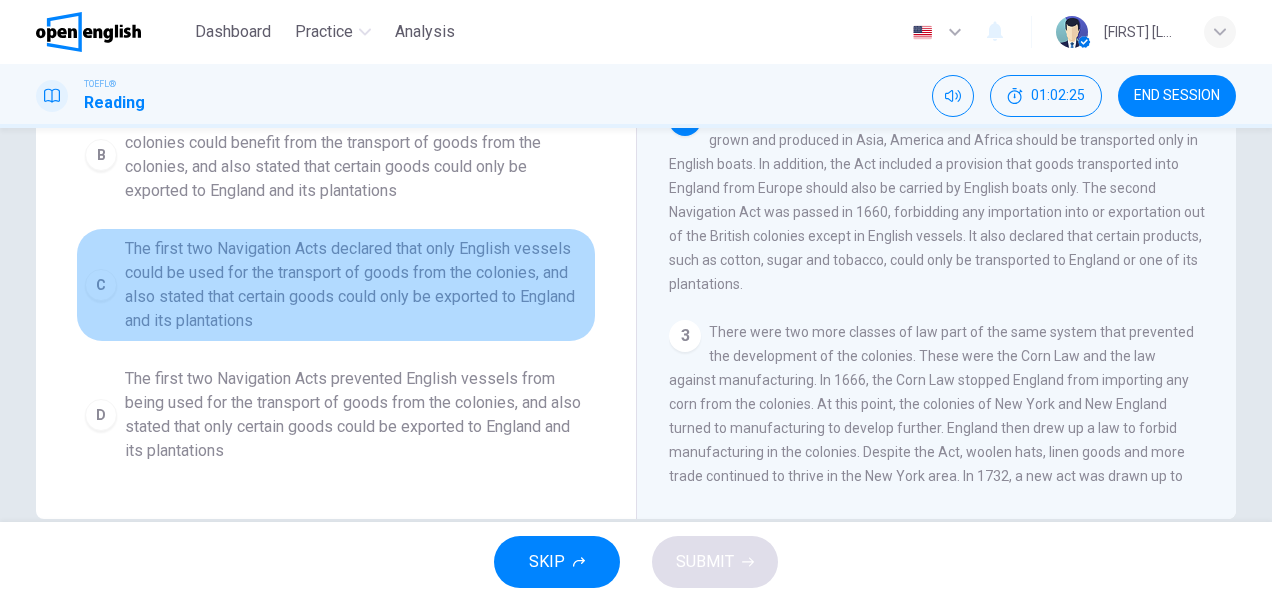 click on "The first two Navigation Acts declared that only English vessels could be used for the transport of goods from the colonies, and also stated that certain goods could only be exported to England and its plantations" at bounding box center (356, 285) 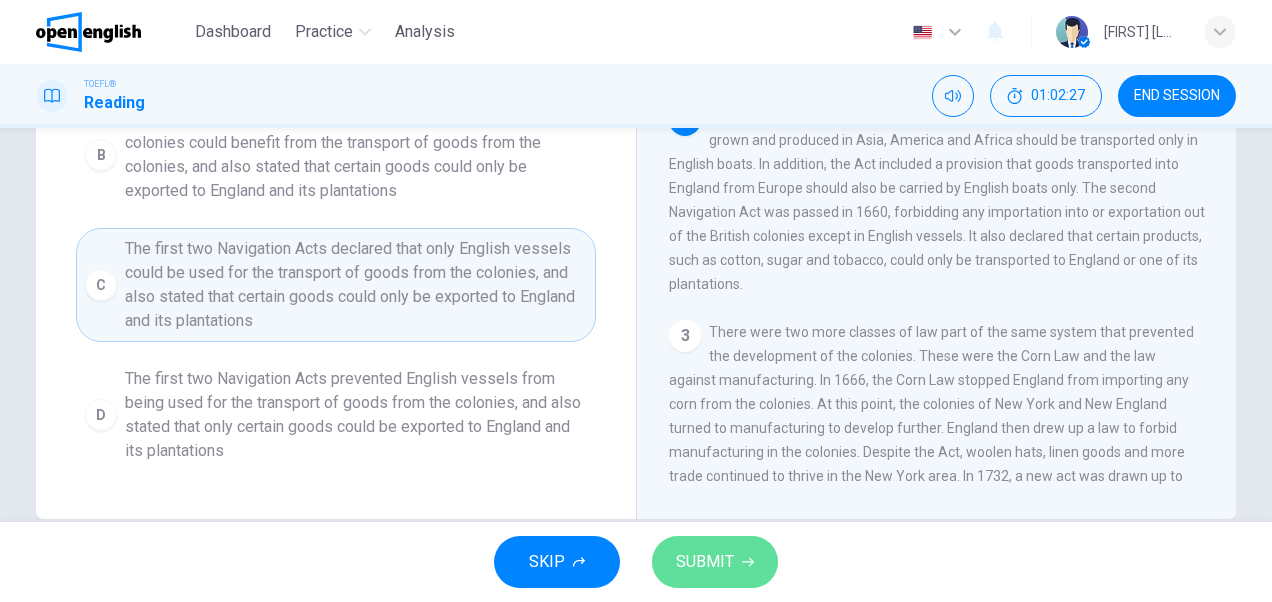 click on "SUBMIT" at bounding box center (705, 562) 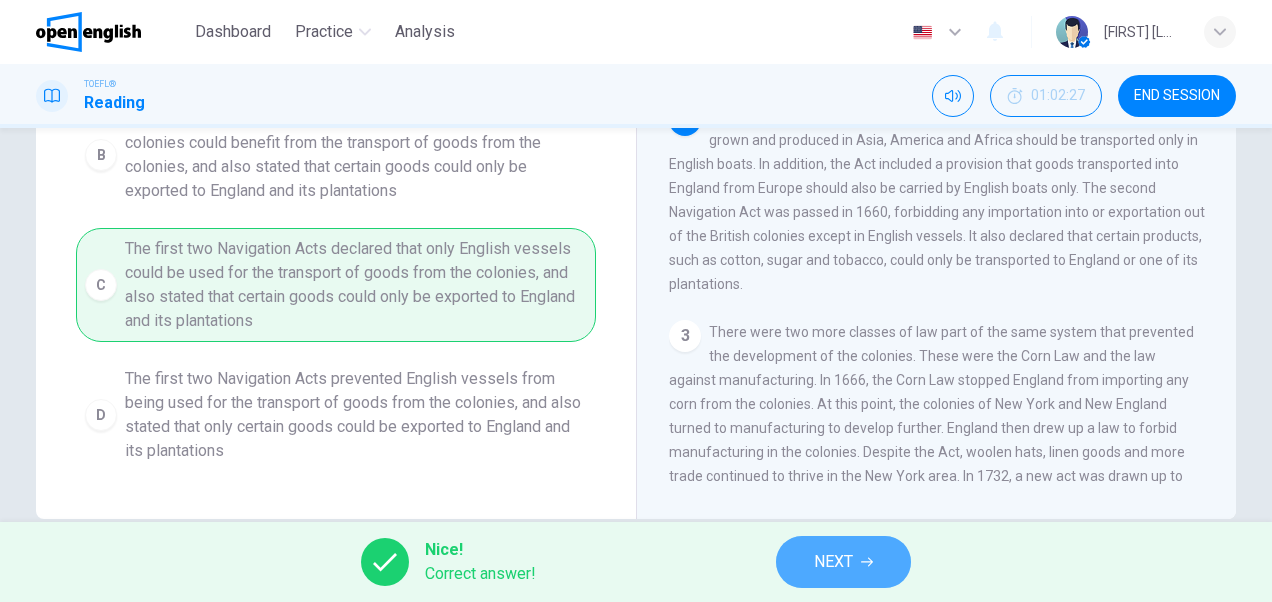 click on "NEXT" at bounding box center [833, 562] 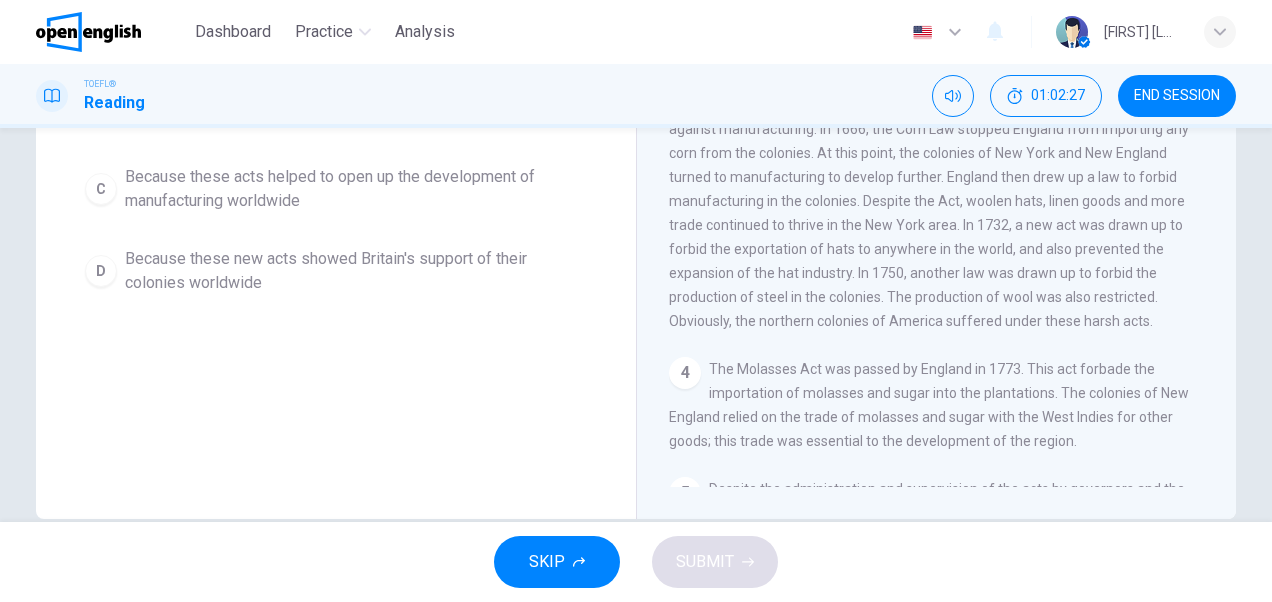 scroll, scrollTop: 314, scrollLeft: 0, axis: vertical 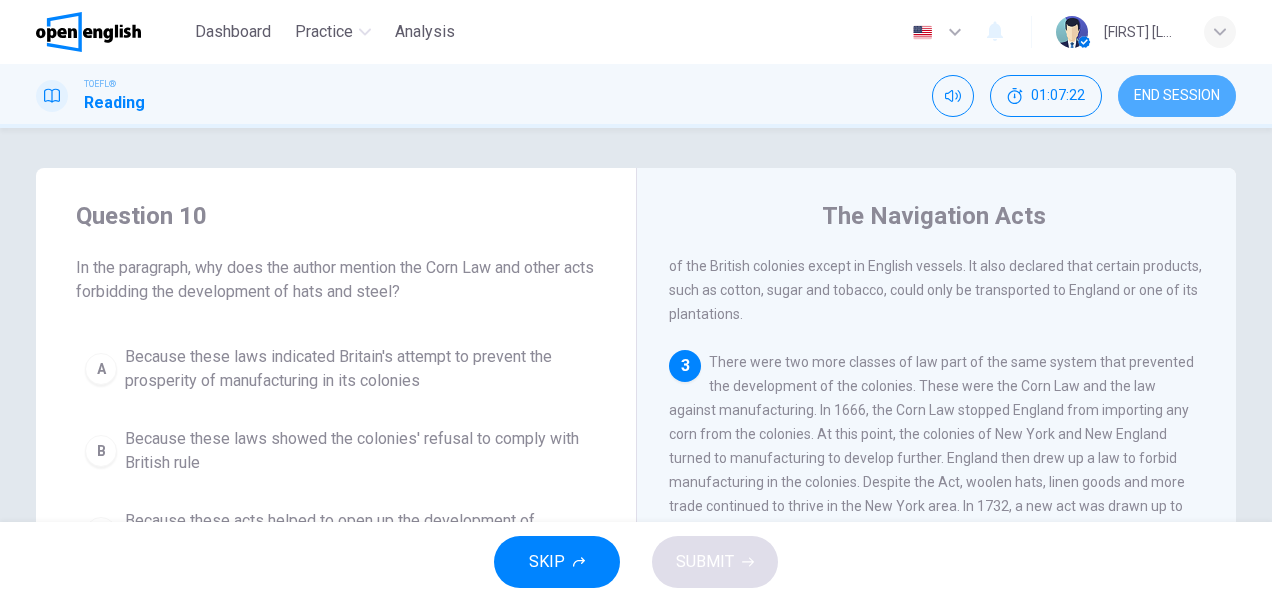 click on "END SESSION" at bounding box center (1177, 96) 